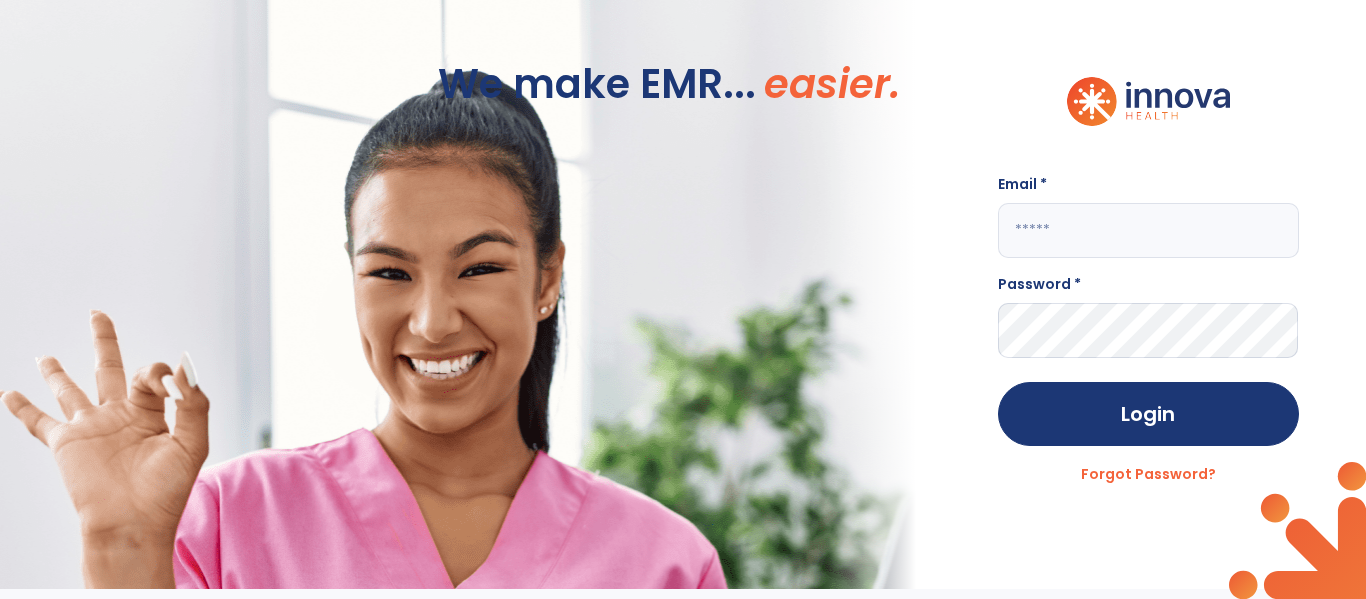 scroll, scrollTop: 0, scrollLeft: 0, axis: both 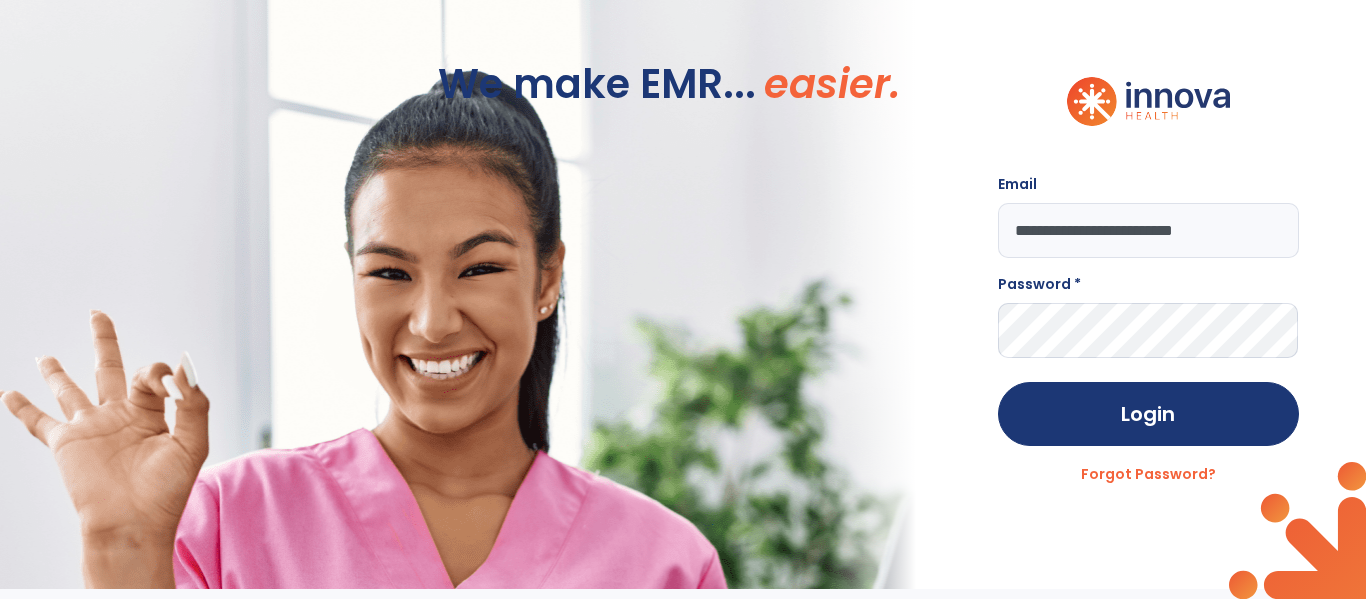 type on "**********" 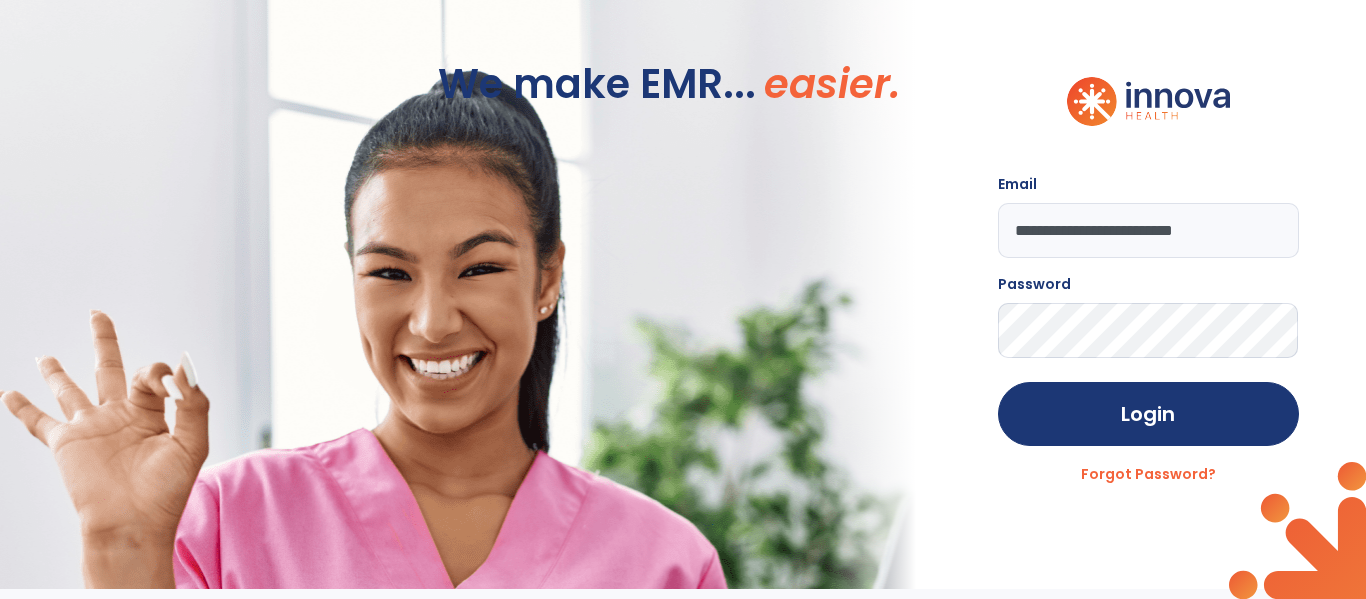 click on "Login" 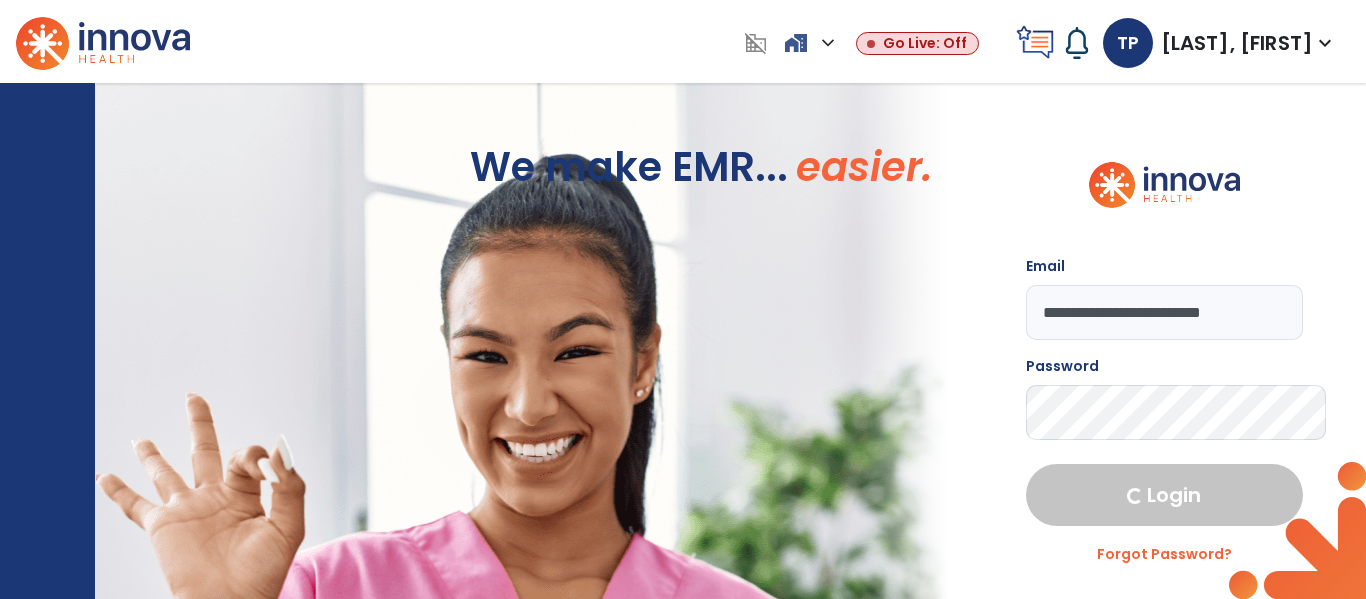 select on "****" 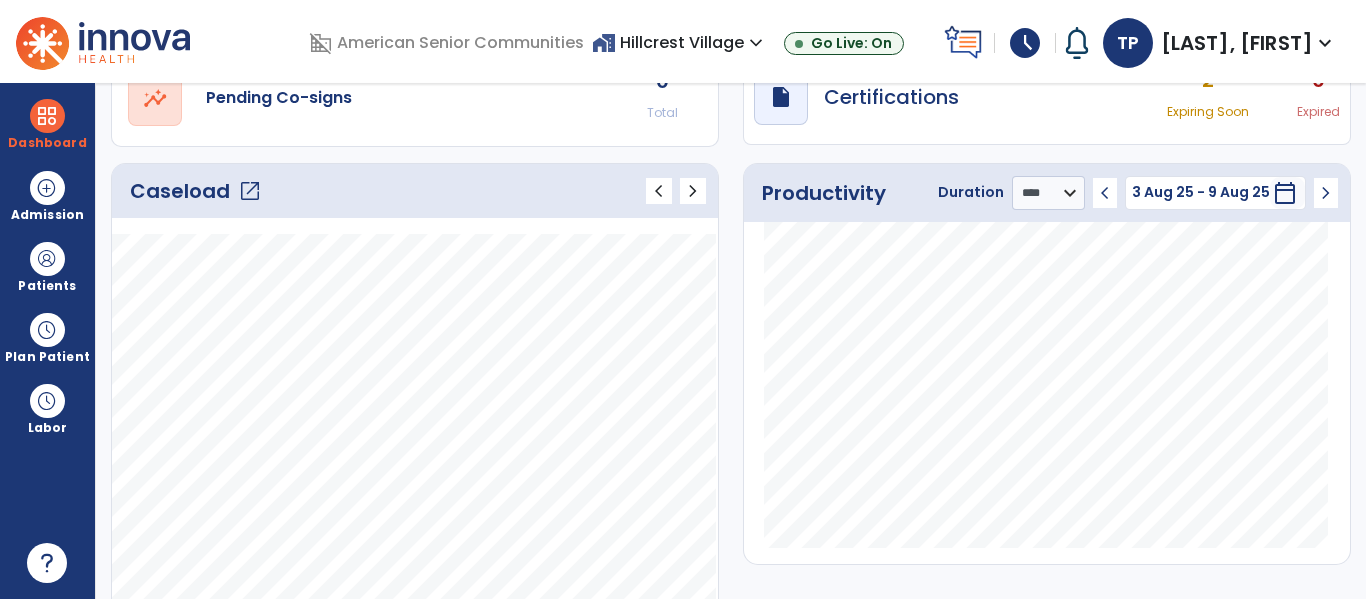 click on "open_in_new" 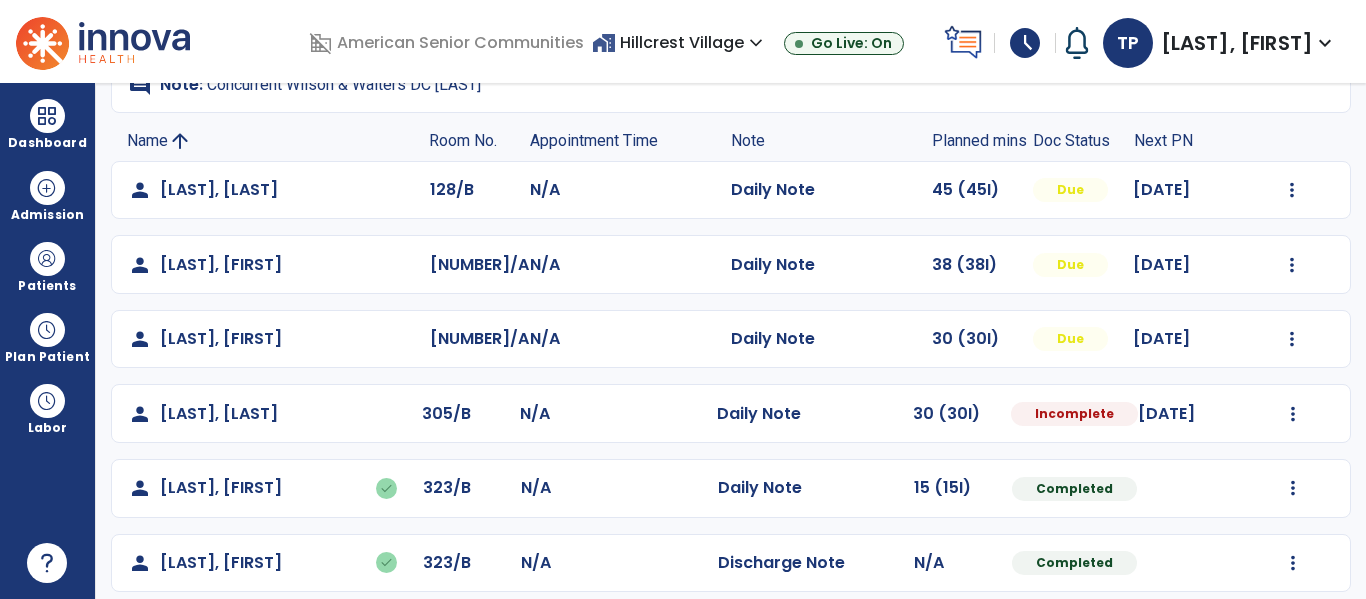 scroll, scrollTop: 171, scrollLeft: 0, axis: vertical 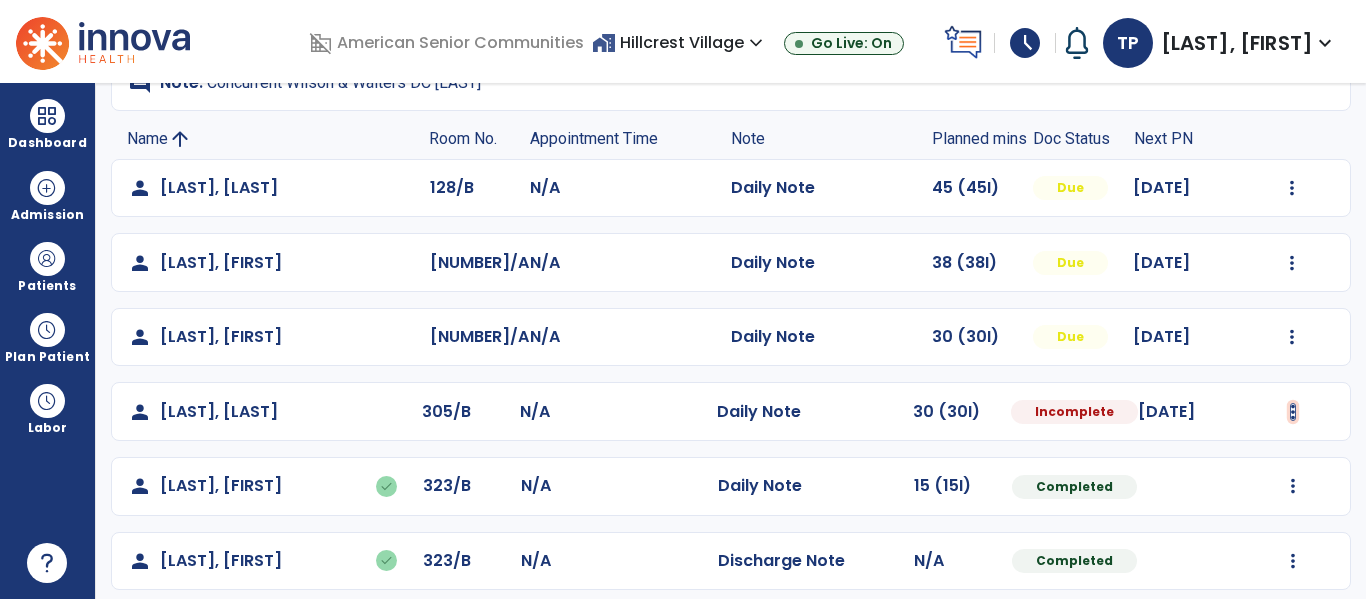 click at bounding box center (1292, 188) 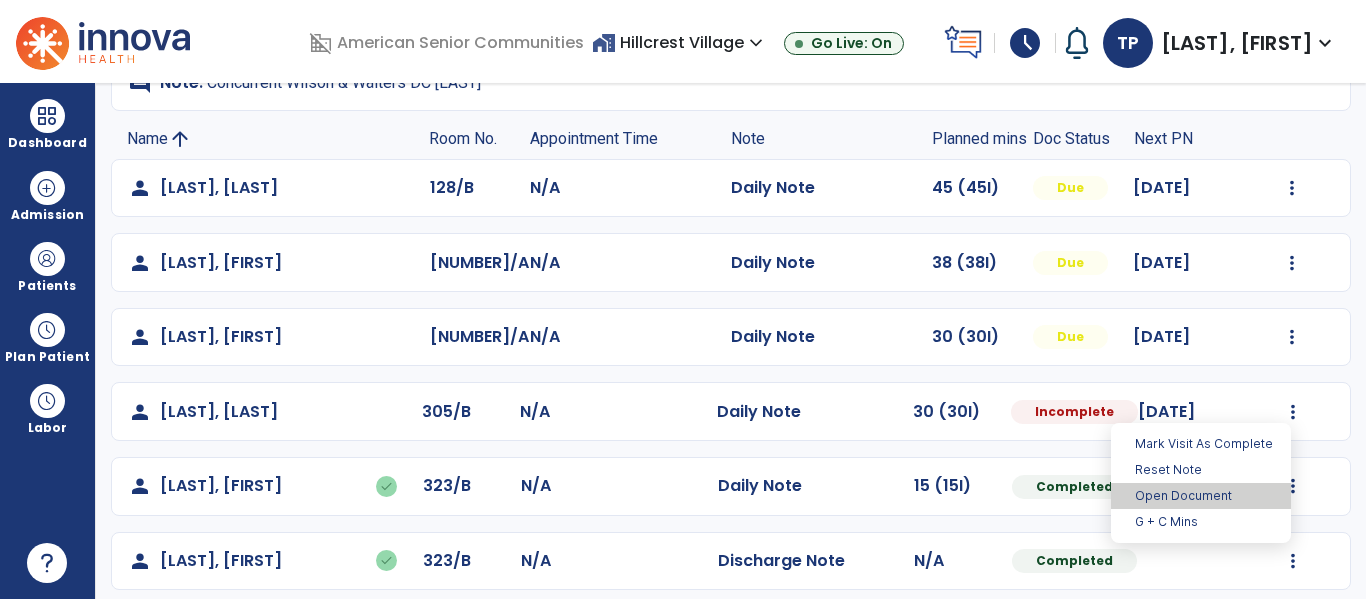 click on "Open Document" at bounding box center (1201, 496) 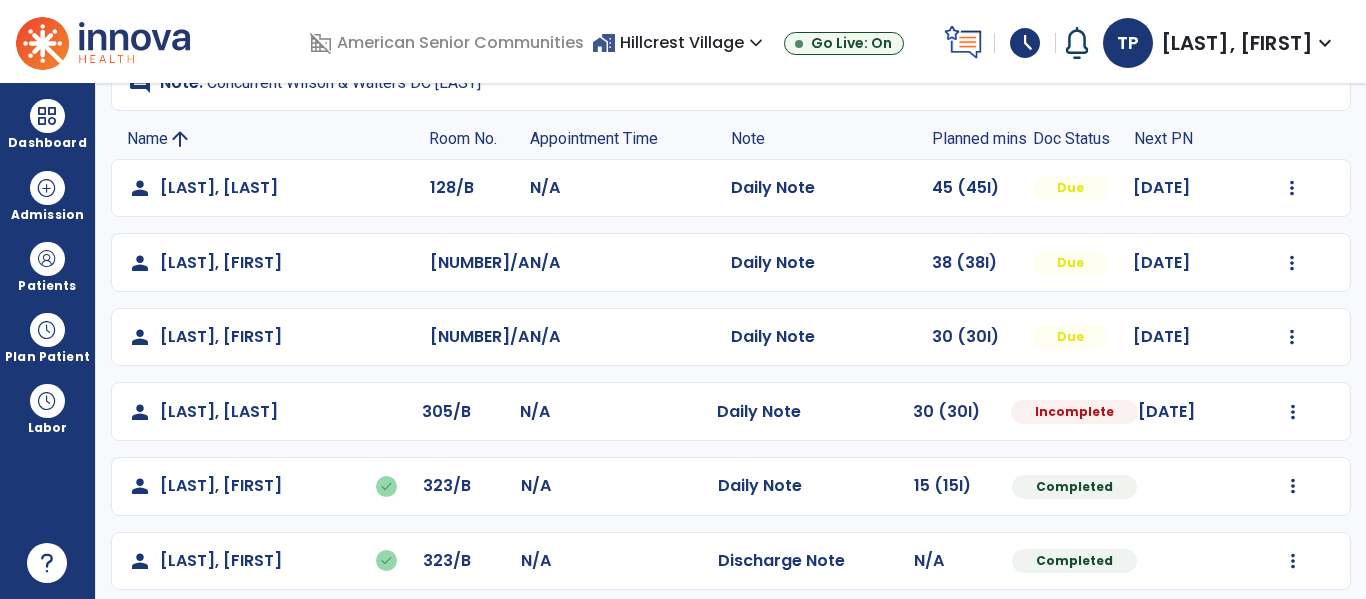 select on "*" 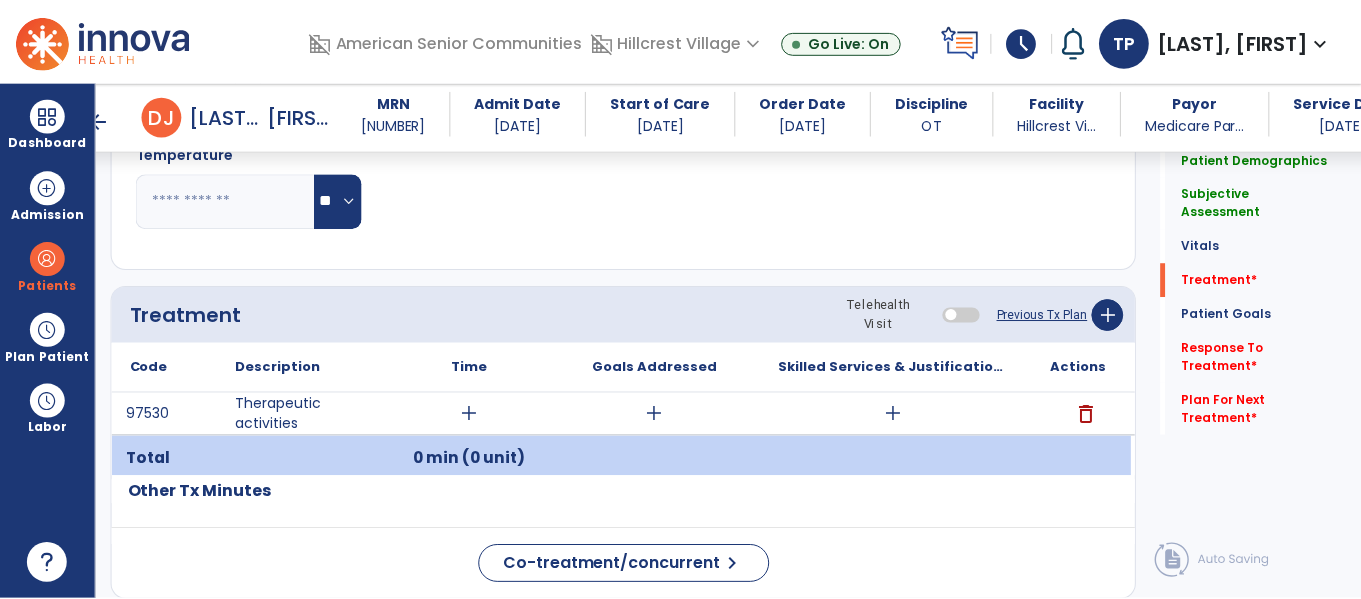 scroll, scrollTop: 1115, scrollLeft: 0, axis: vertical 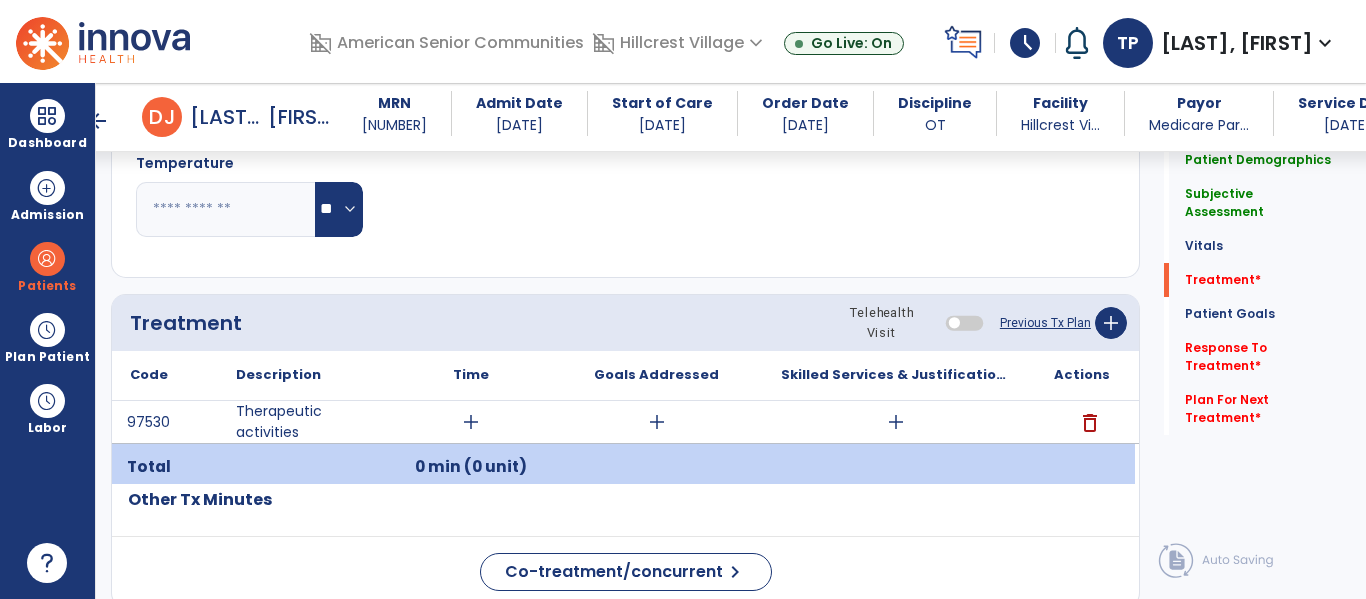 click on "add" at bounding box center (471, 422) 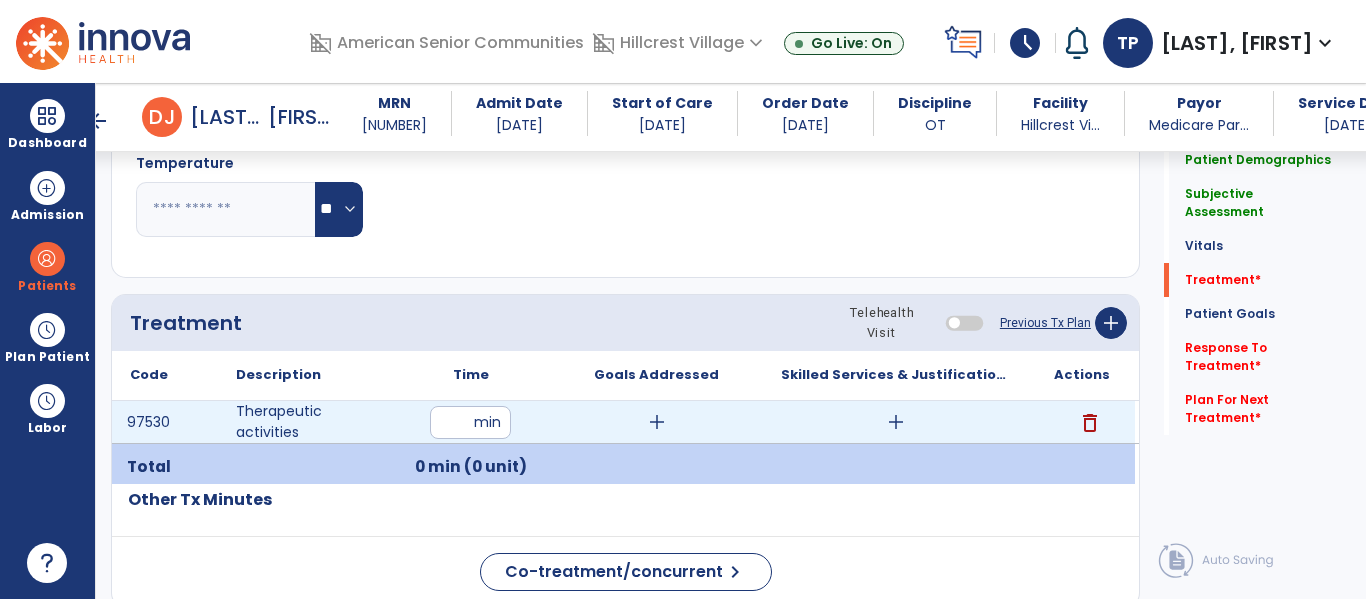 type on "**" 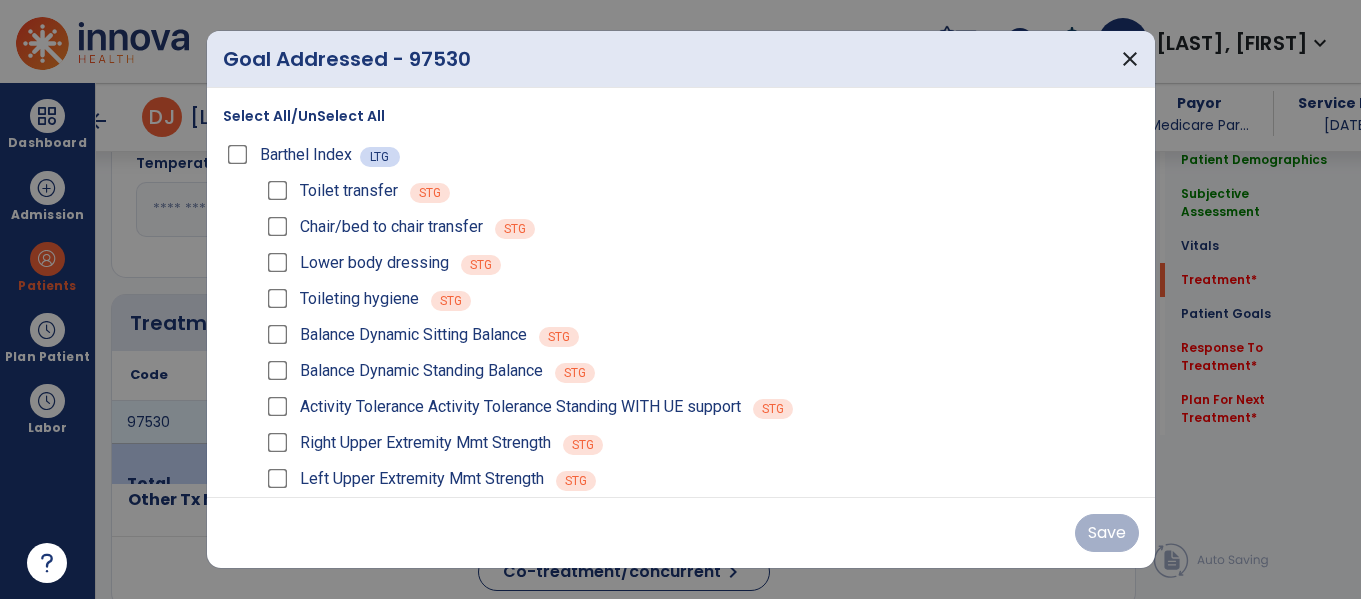 scroll, scrollTop: 1115, scrollLeft: 0, axis: vertical 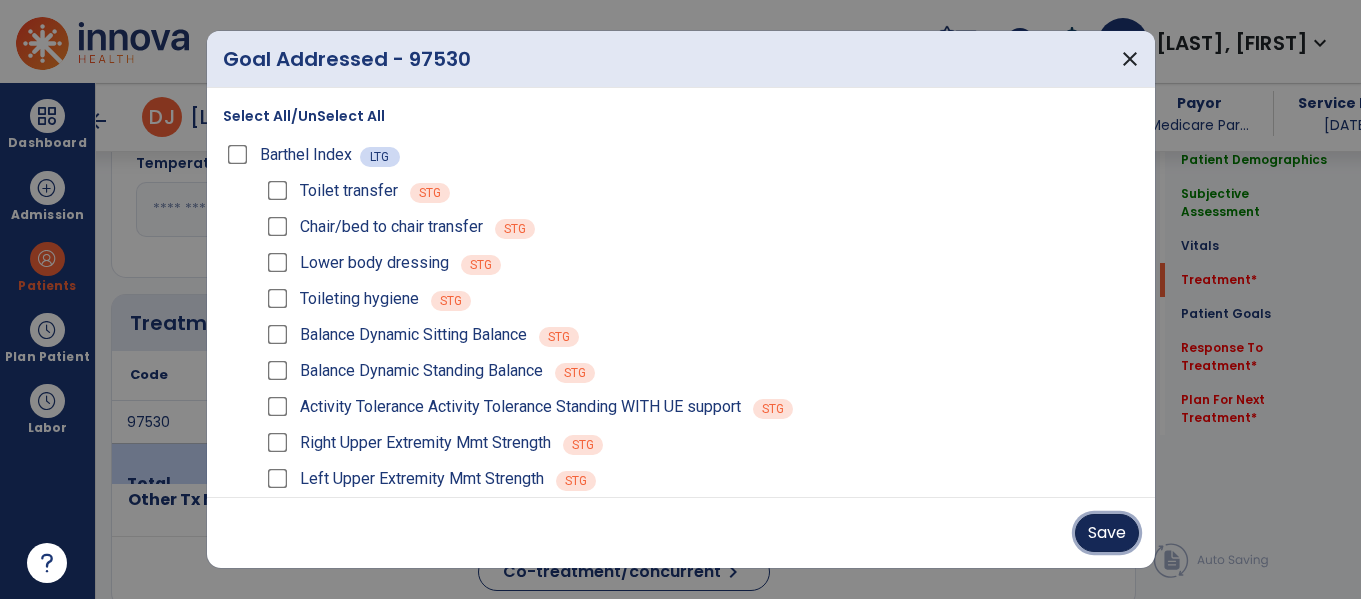 click on "Save" at bounding box center [1107, 533] 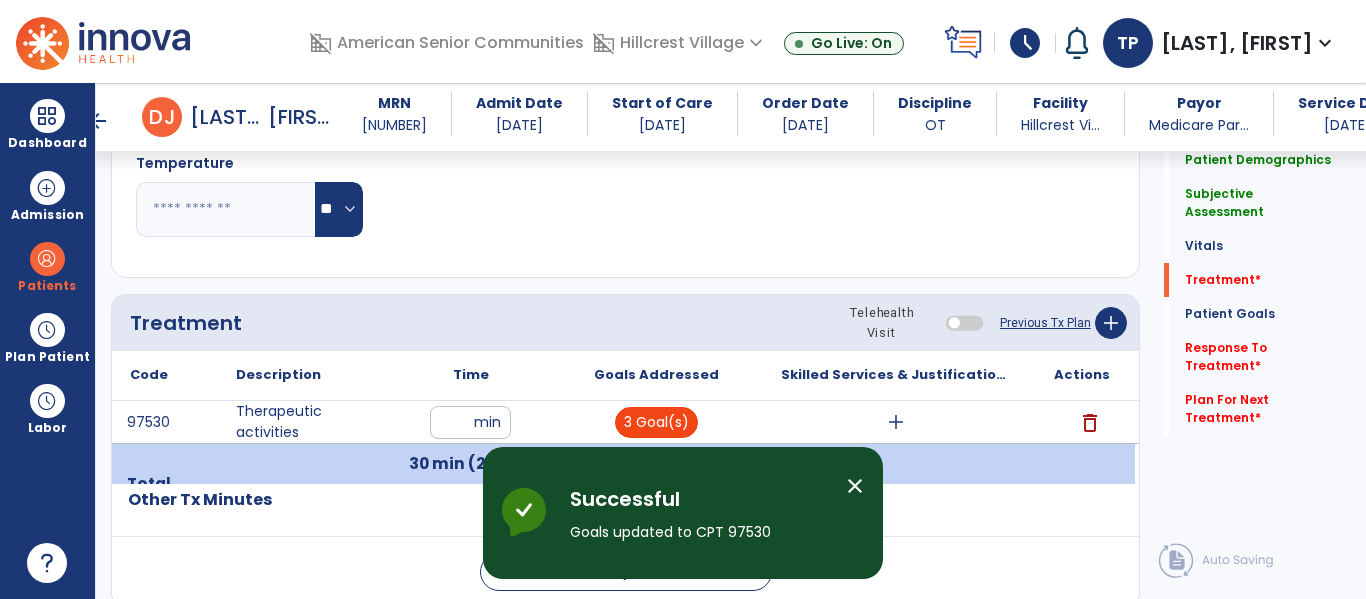 click on "3 Goal(s)" at bounding box center [656, 422] 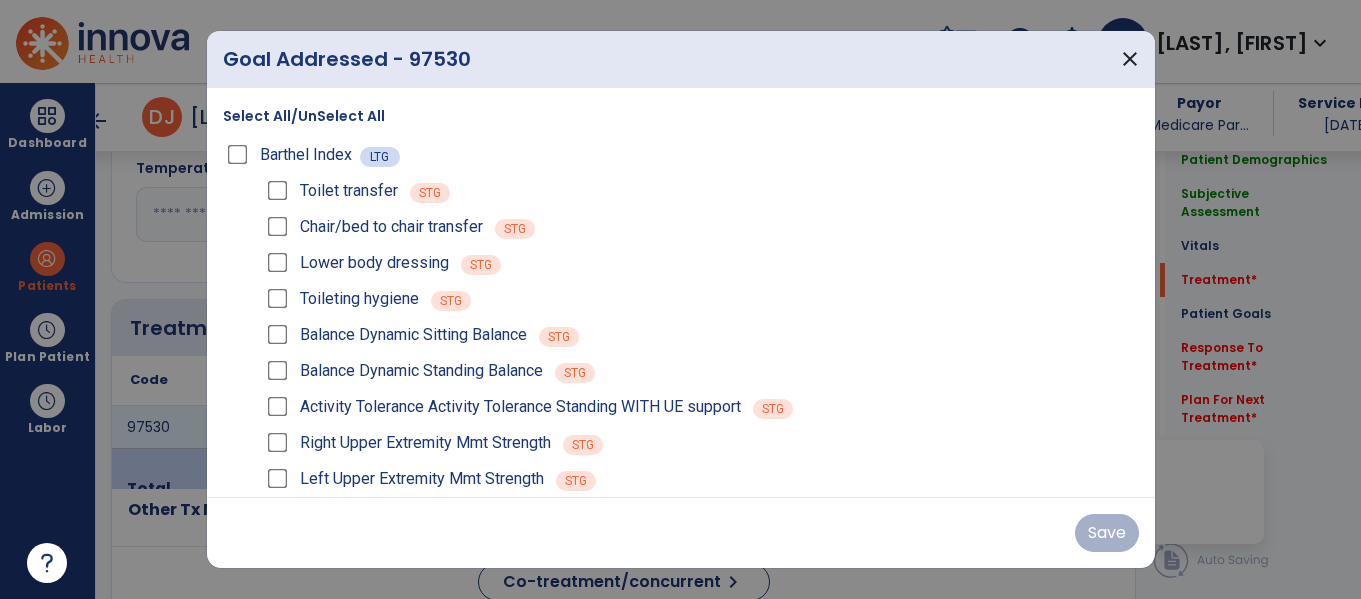 scroll, scrollTop: 1115, scrollLeft: 0, axis: vertical 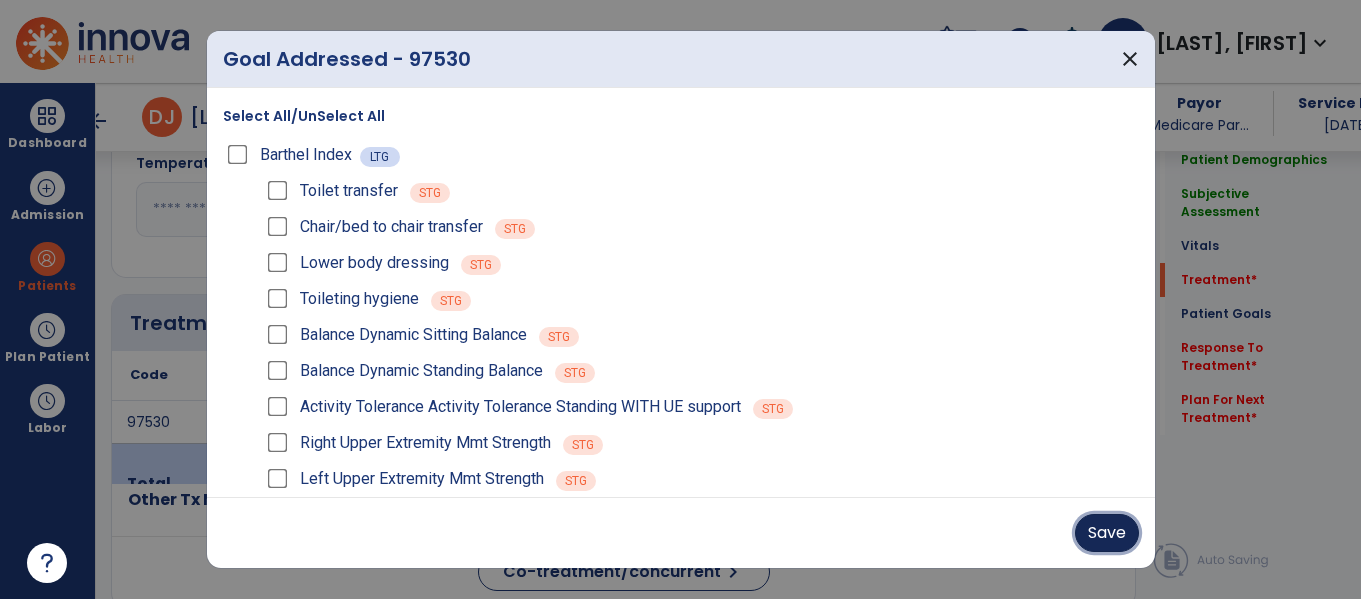 click on "Save" at bounding box center (1107, 533) 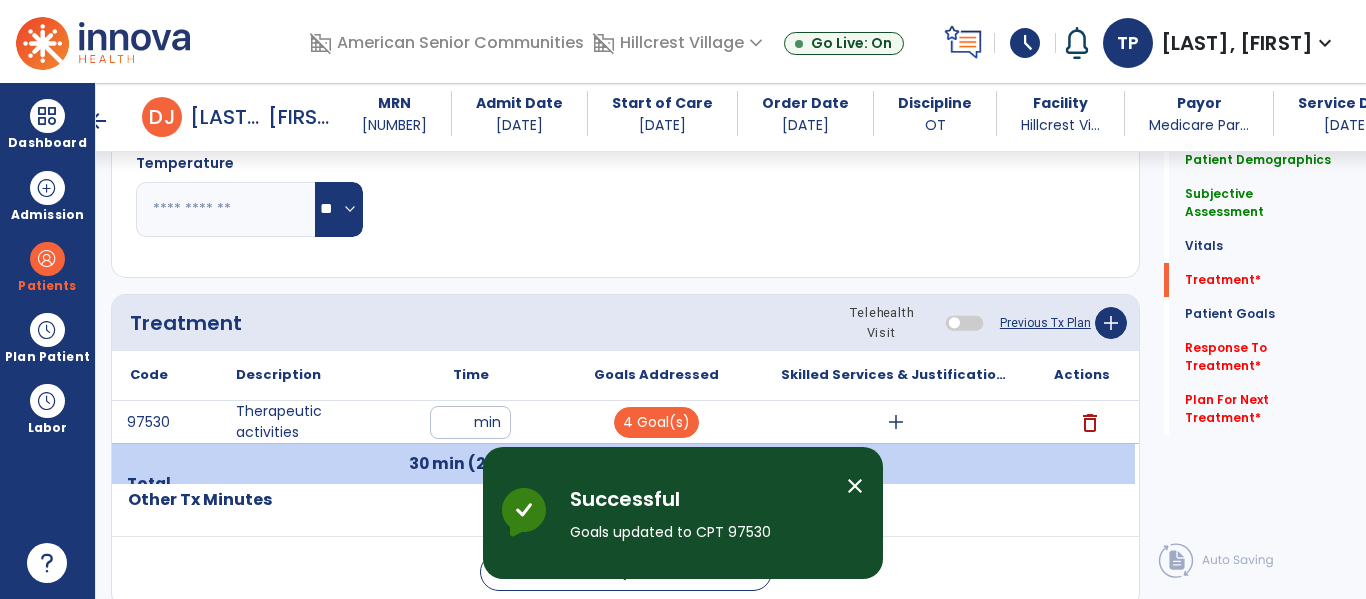 click on "add" at bounding box center (896, 422) 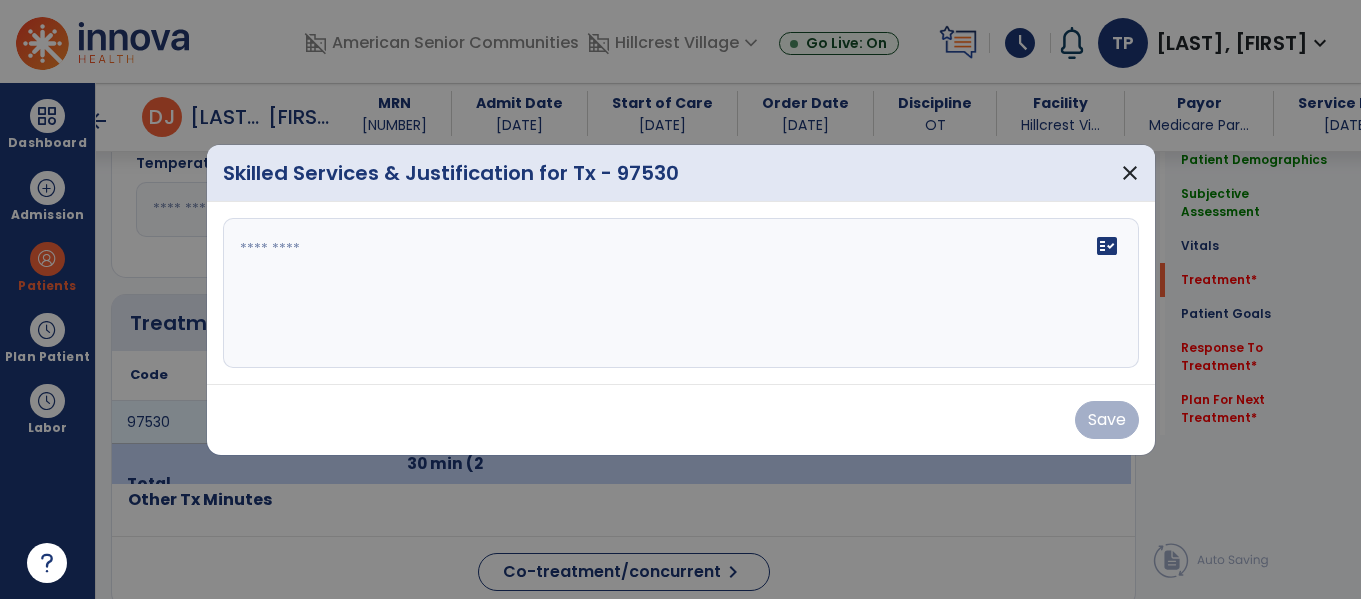 scroll, scrollTop: 1115, scrollLeft: 0, axis: vertical 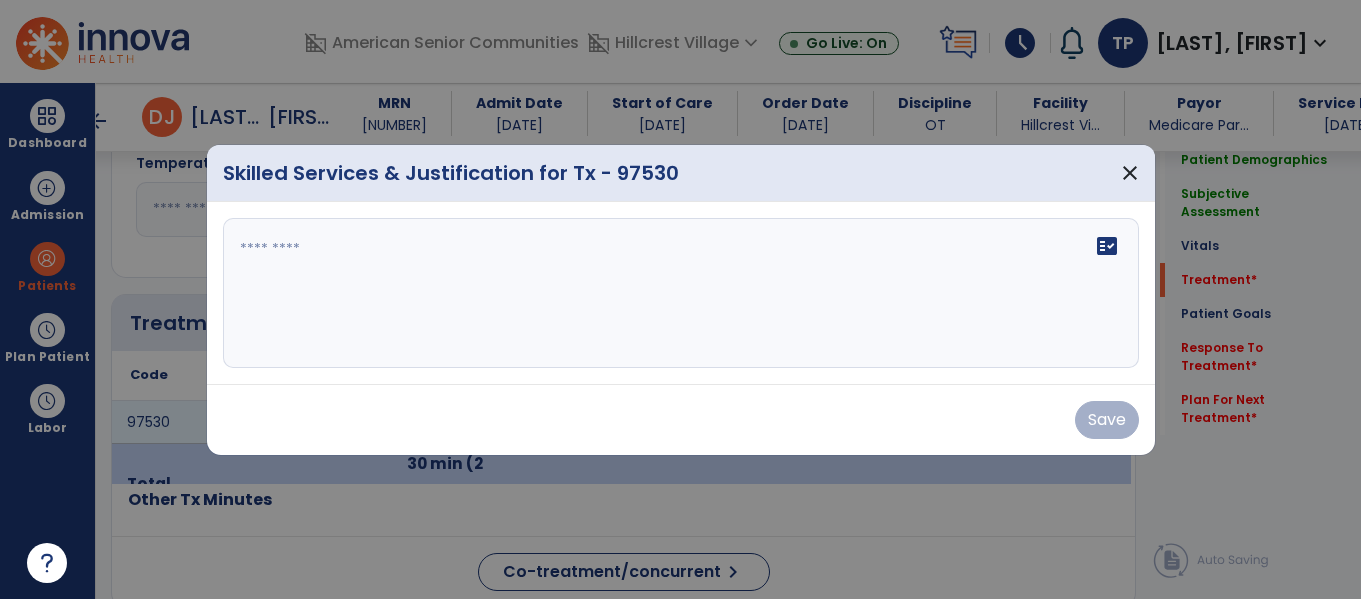 click at bounding box center [681, 293] 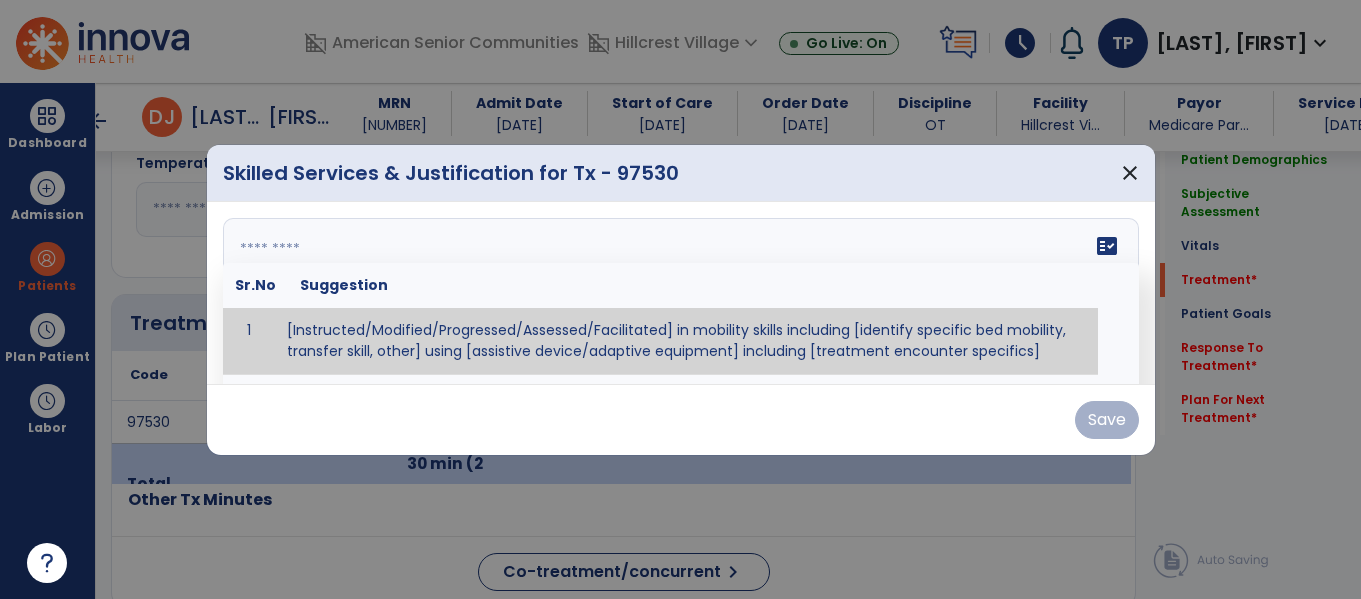 type on "*" 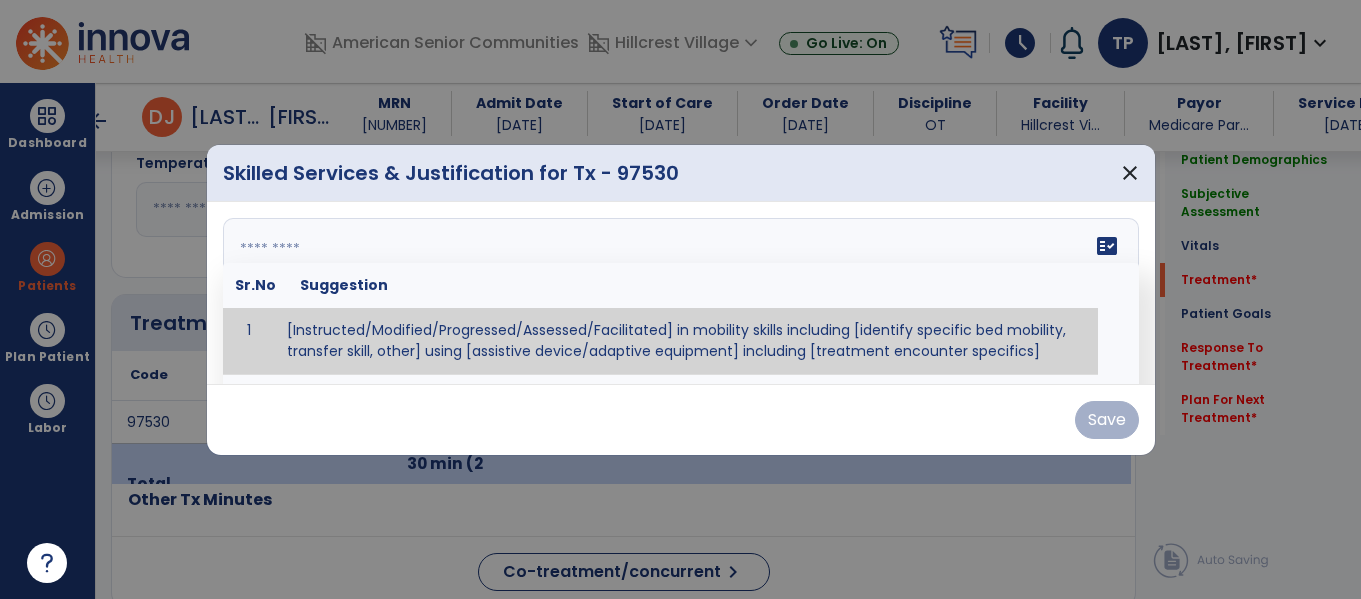 click at bounding box center [678, 293] 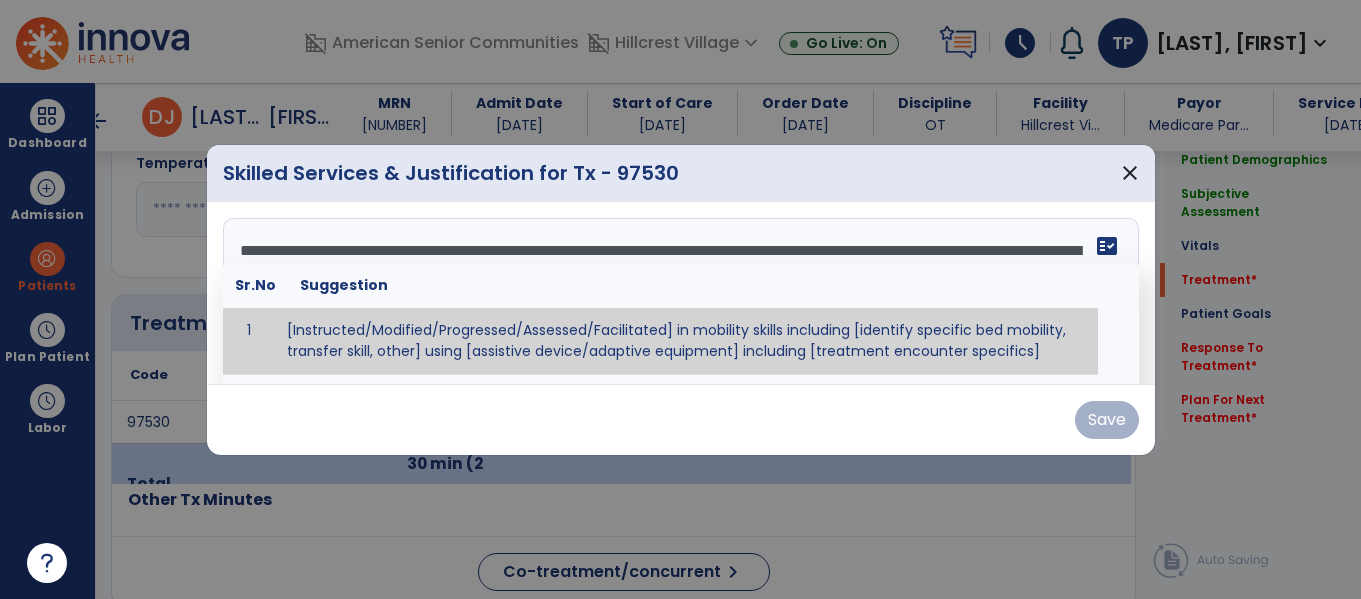 scroll, scrollTop: 64, scrollLeft: 0, axis: vertical 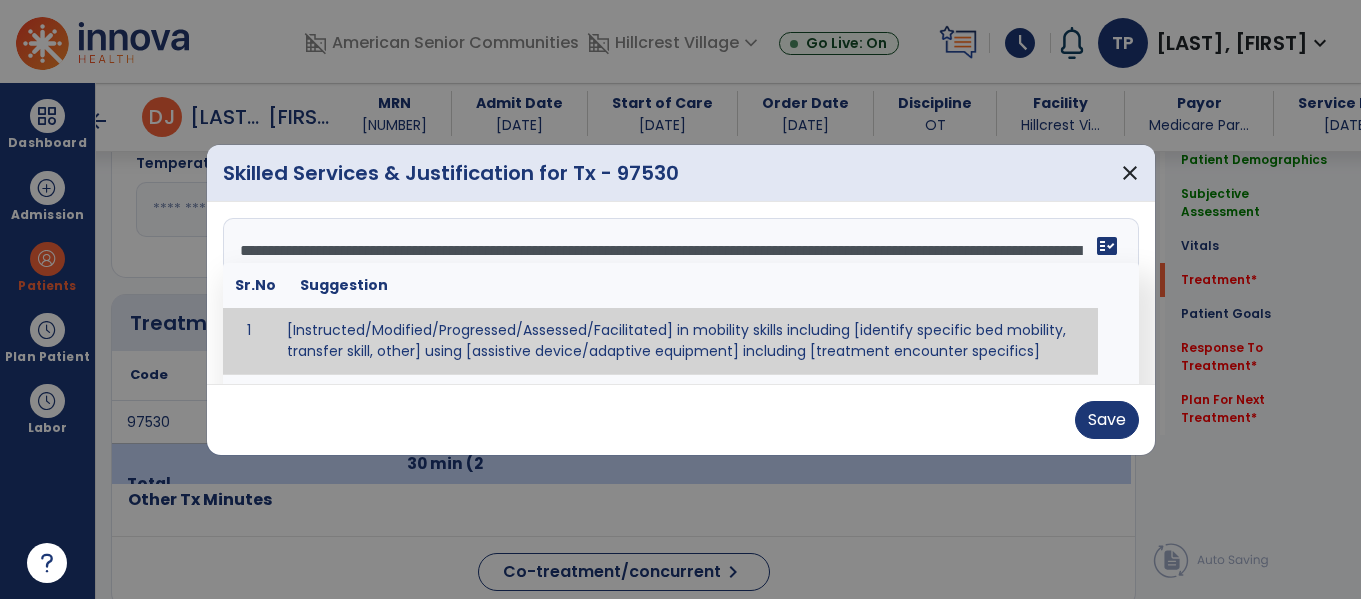click on "Skilled interventions focused on core strengthening to address core weakness in abdominal, obliques and paraspinal muscle groups to improve core stability necessary for unsupported ADLs in sitting and standing positions. Pt performed cross body punches 3x20 sets left hand across body to far right side target and 3x20 sets right hand across midline to far left side target (with [WEIGHT] pound ankle weights applied to wrist / while pulling color theraband ) with emphasis on full trunk rotation to engage core muscle groups.
fact_check  Sr.No Suggestion 1 [Instructed/Modified/Progressed/Assessed/Facilitated] in mobility skills including [identify specific bed mobility, transfer skill, other] using [assistive device/adaptive equipment] including [treatment encounter specifics]" at bounding box center (681, 293) 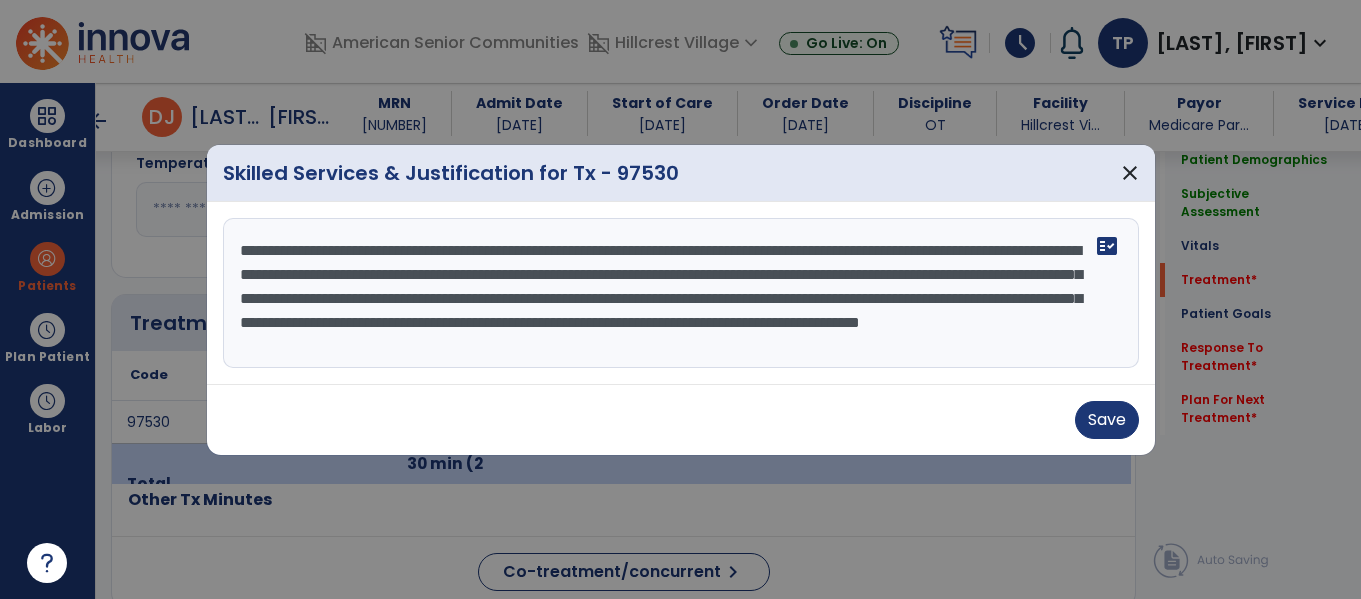 scroll, scrollTop: 13, scrollLeft: 0, axis: vertical 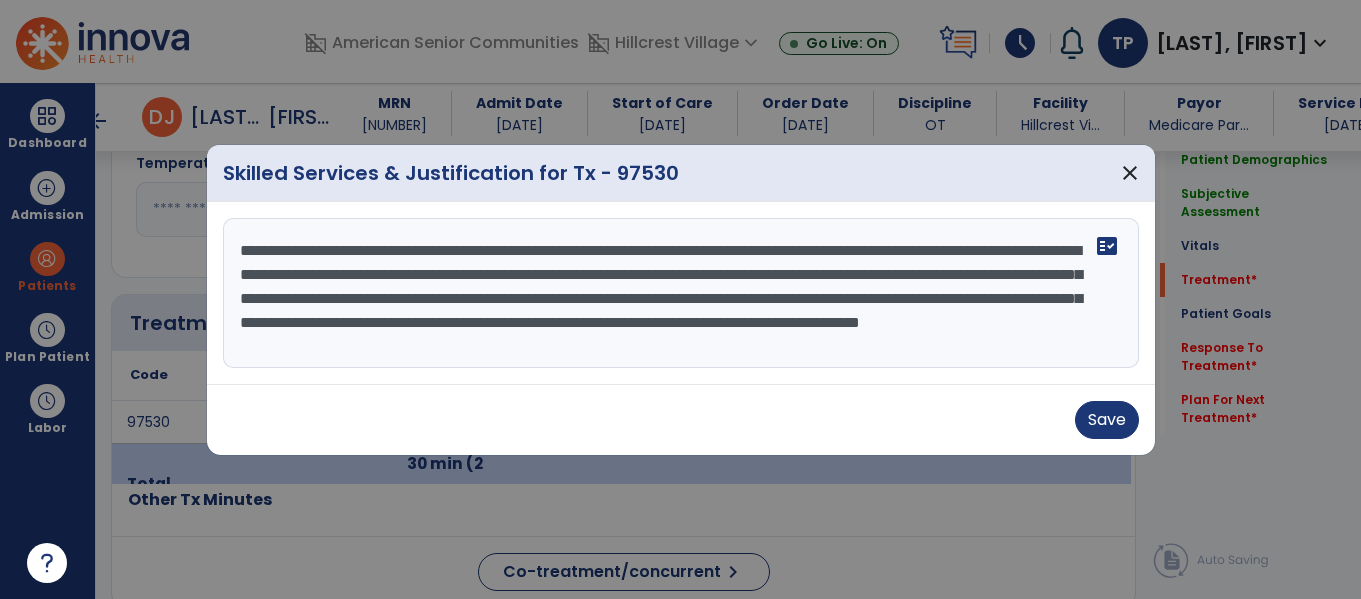 click on "**********" at bounding box center (681, 293) 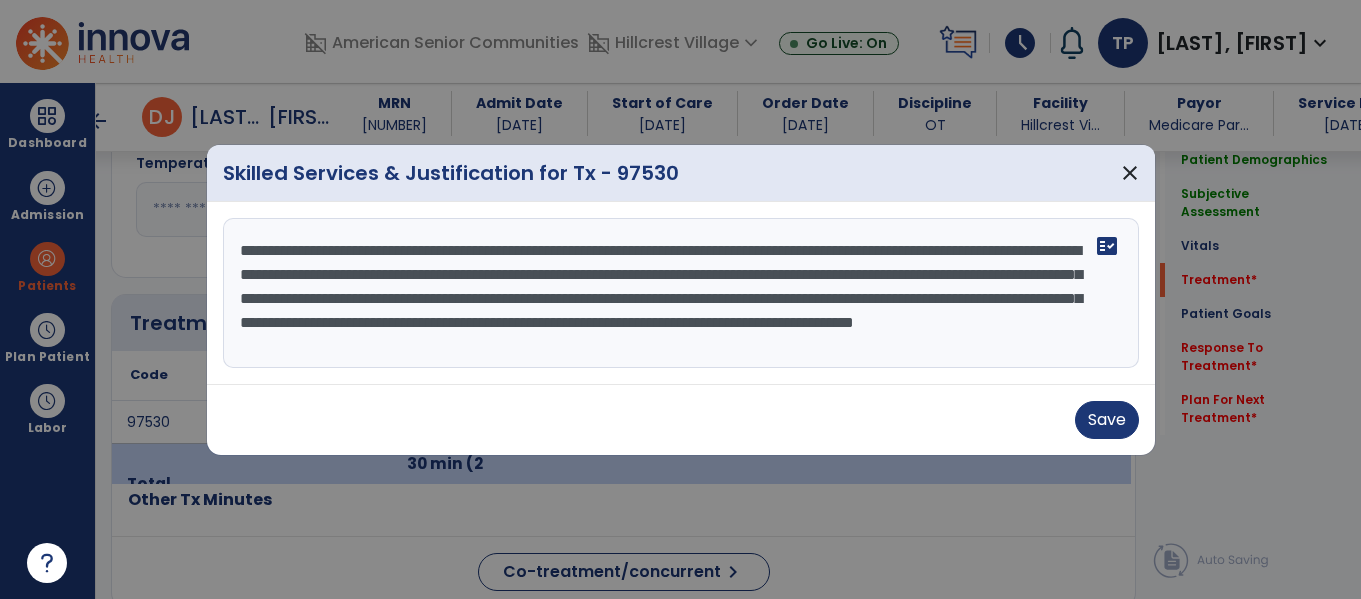 click on "**********" at bounding box center [681, 293] 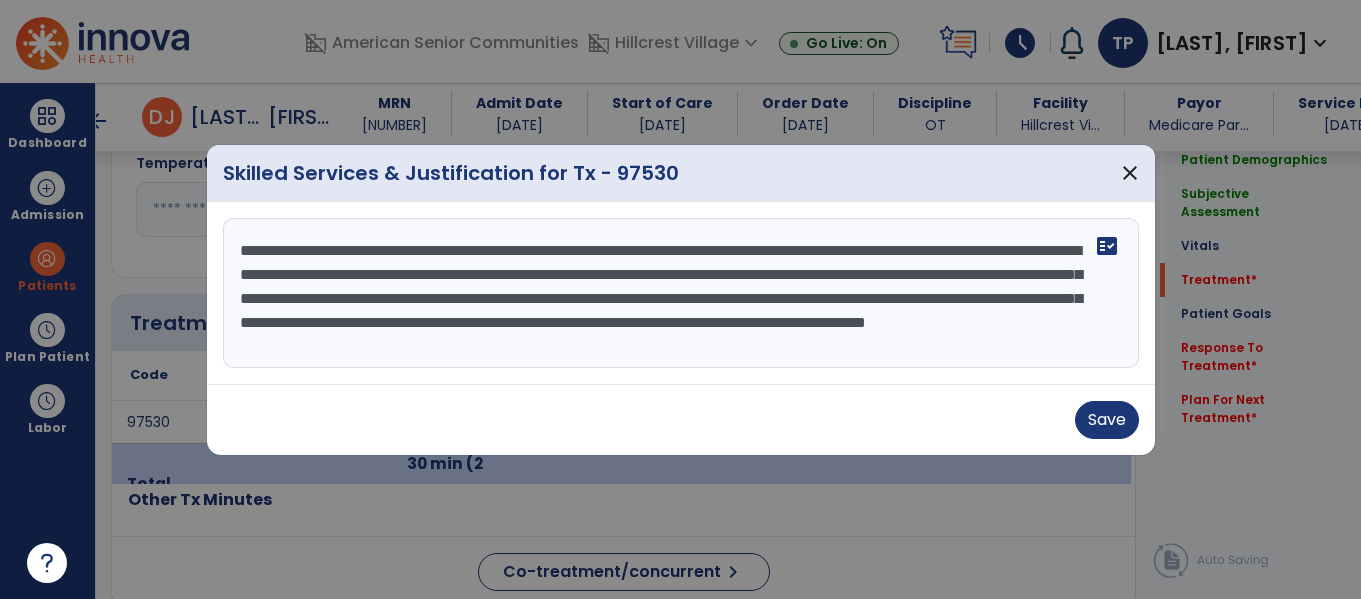 click on "**********" at bounding box center [681, 293] 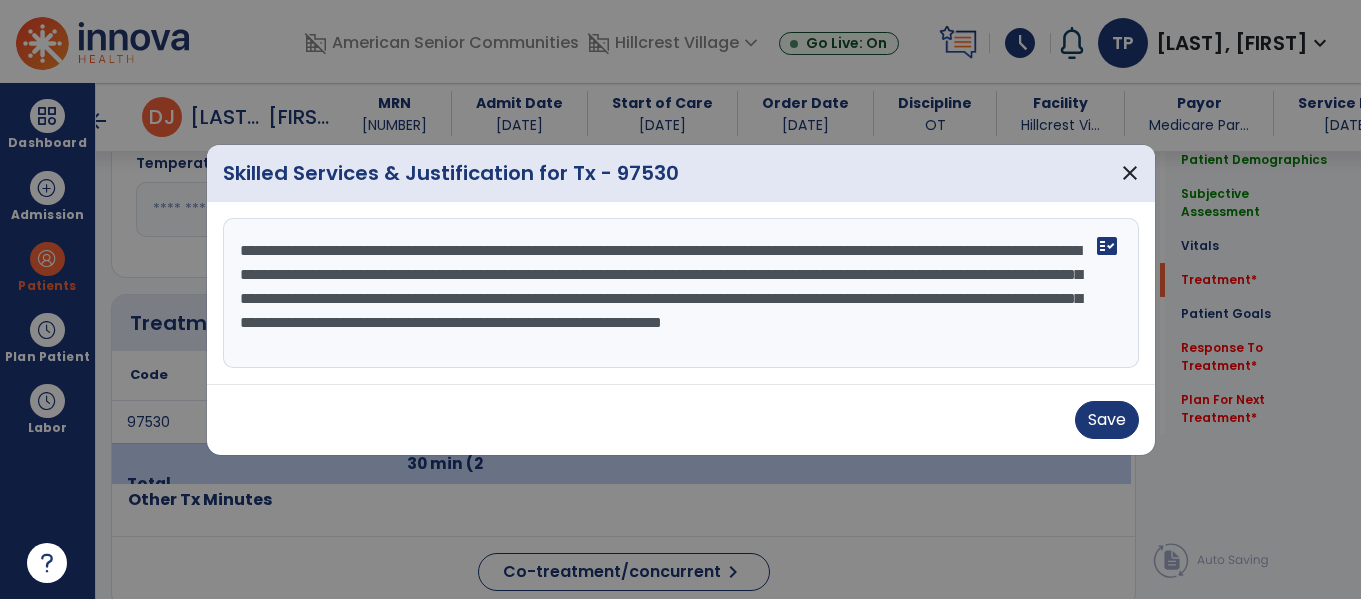 click on "**********" at bounding box center [681, 293] 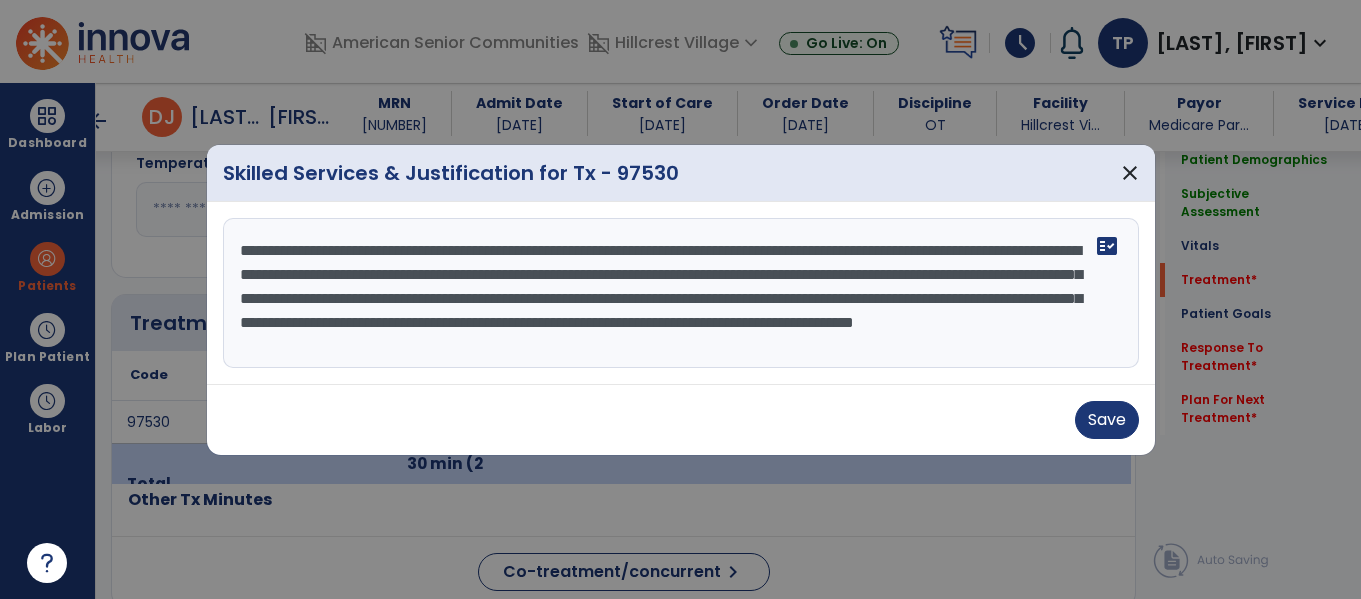 scroll, scrollTop: 16, scrollLeft: 0, axis: vertical 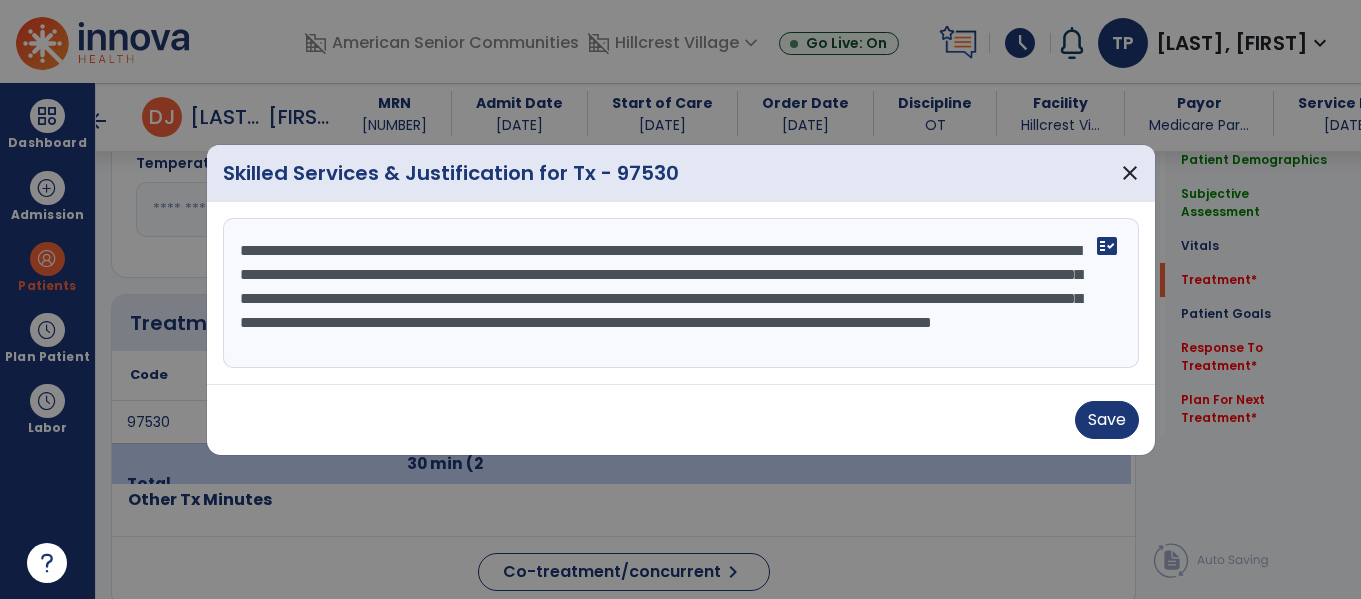 click on "**********" at bounding box center (681, 293) 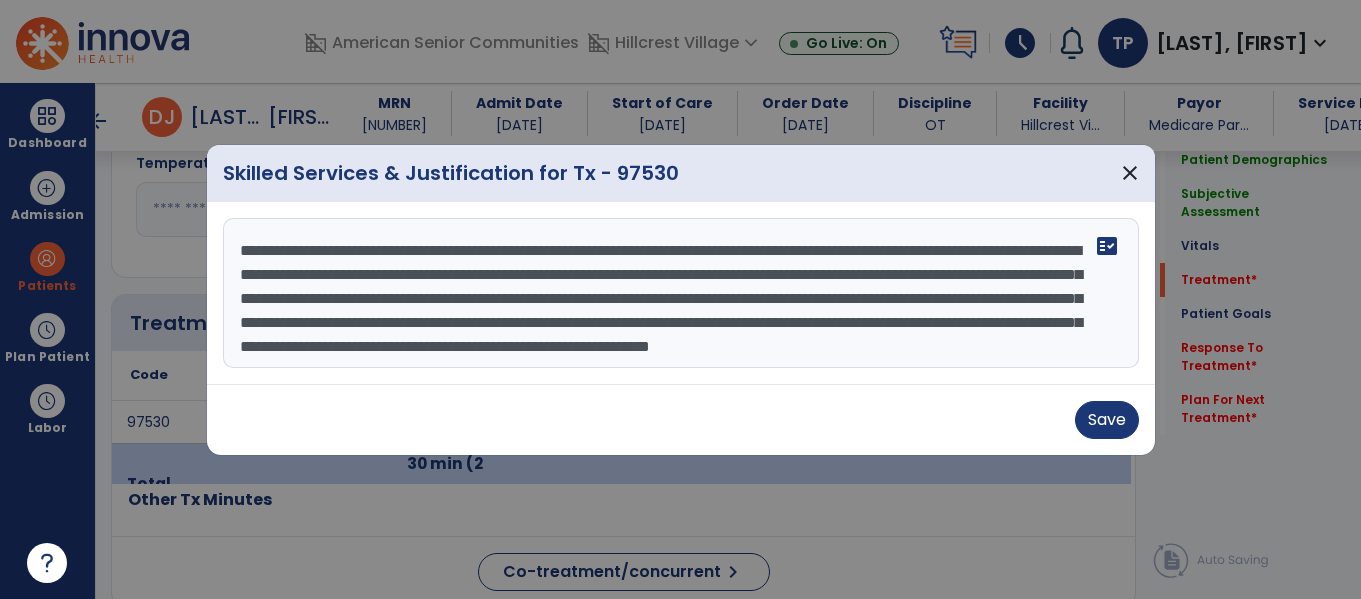 scroll, scrollTop: 40, scrollLeft: 0, axis: vertical 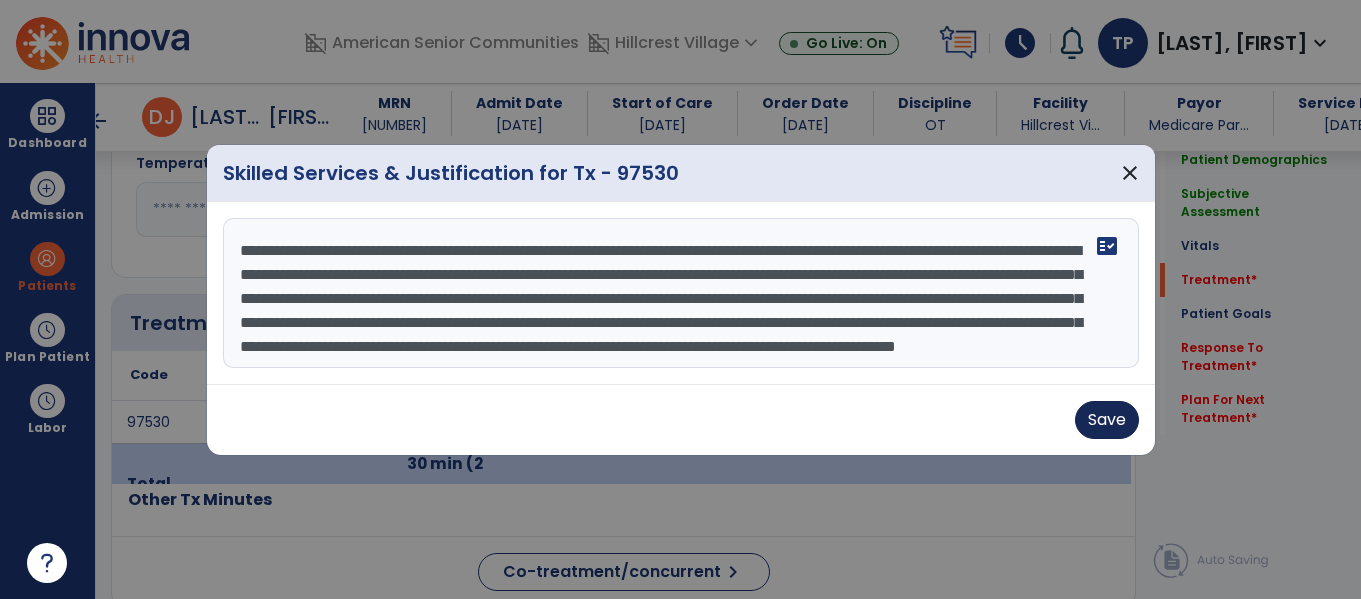 type on "**********" 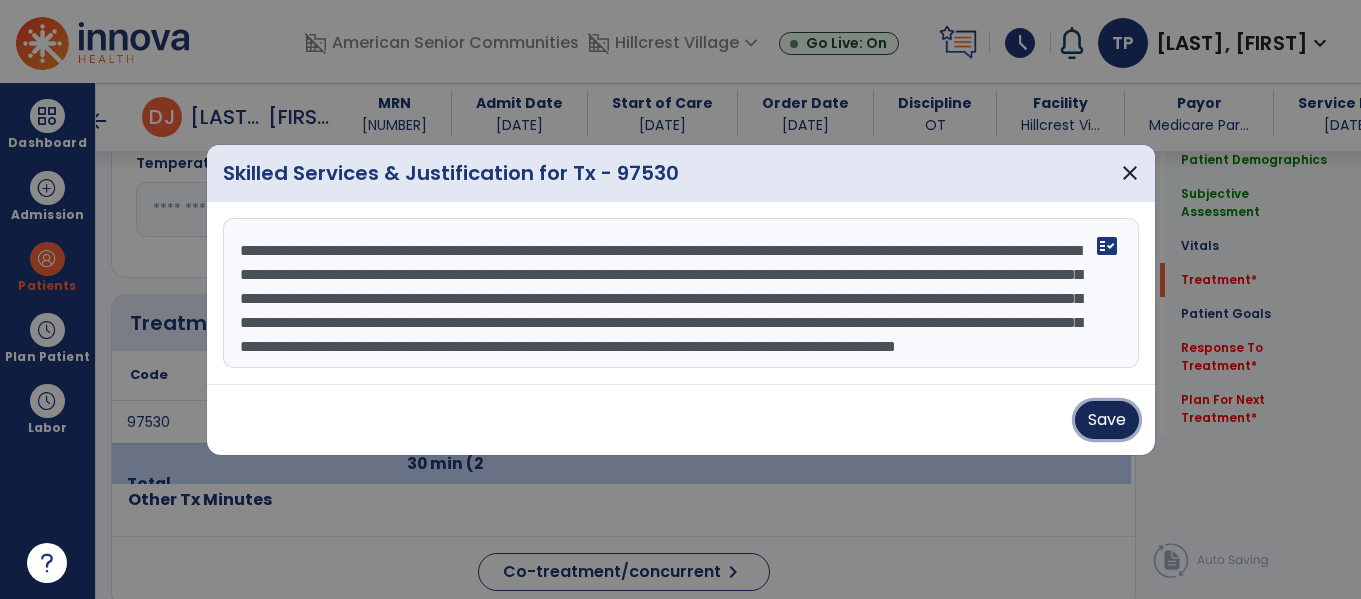 click on "Save" at bounding box center [1107, 420] 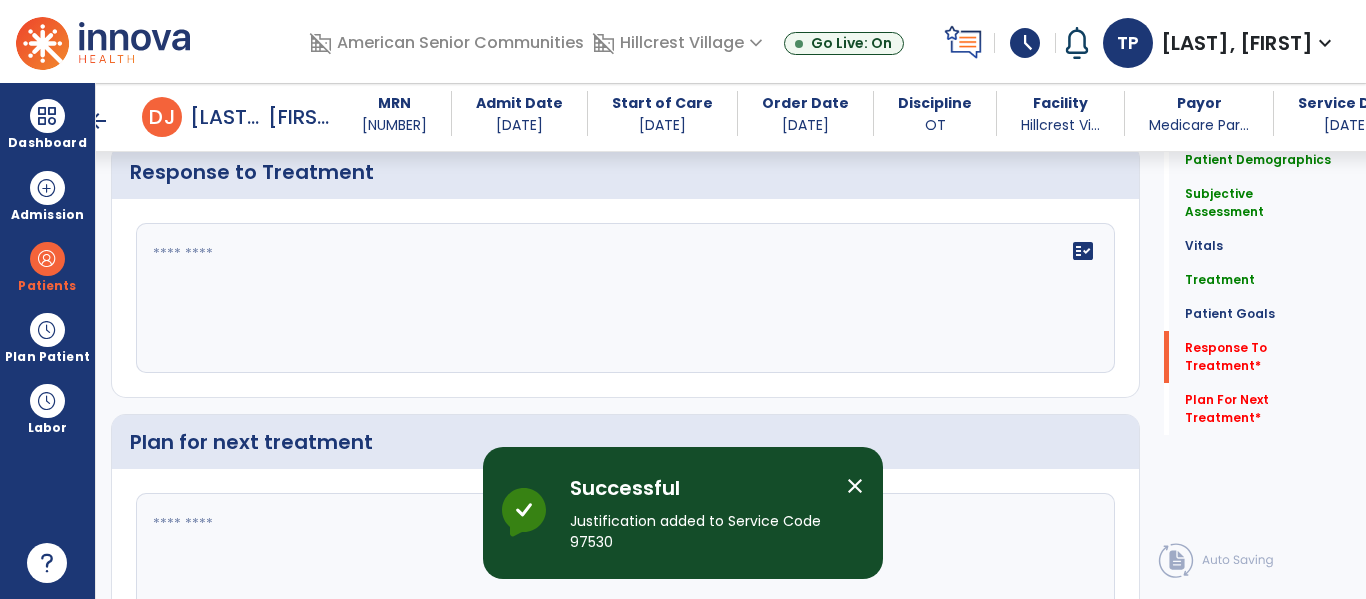 scroll, scrollTop: 3056, scrollLeft: 0, axis: vertical 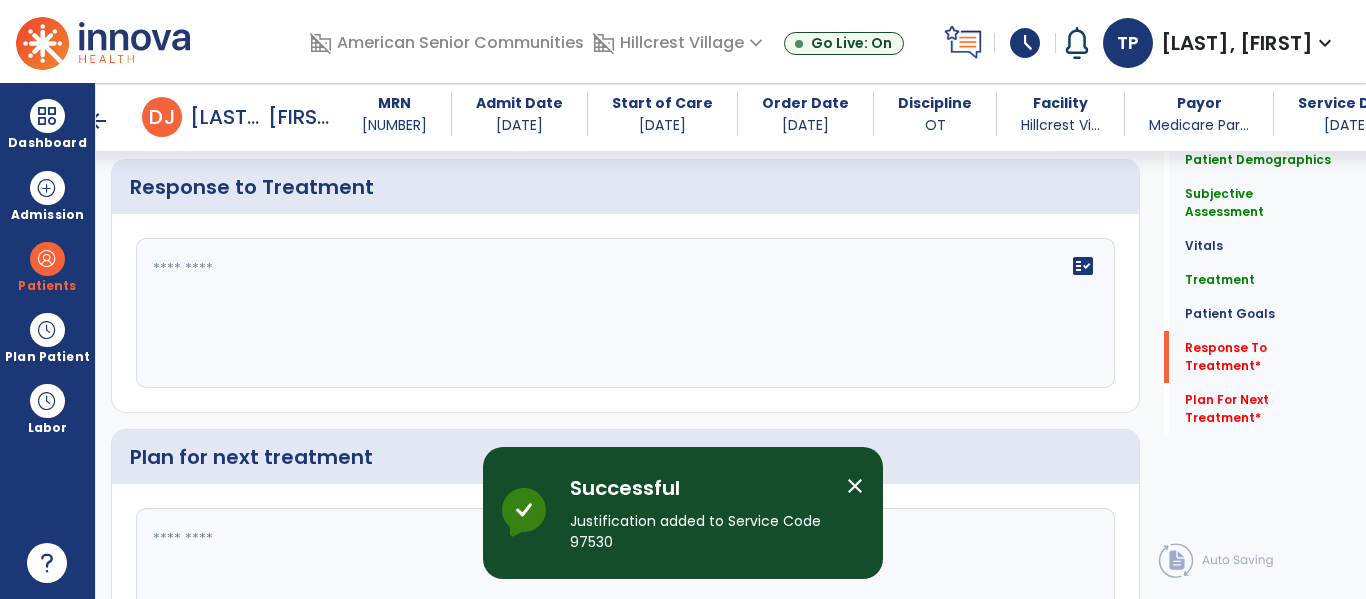click 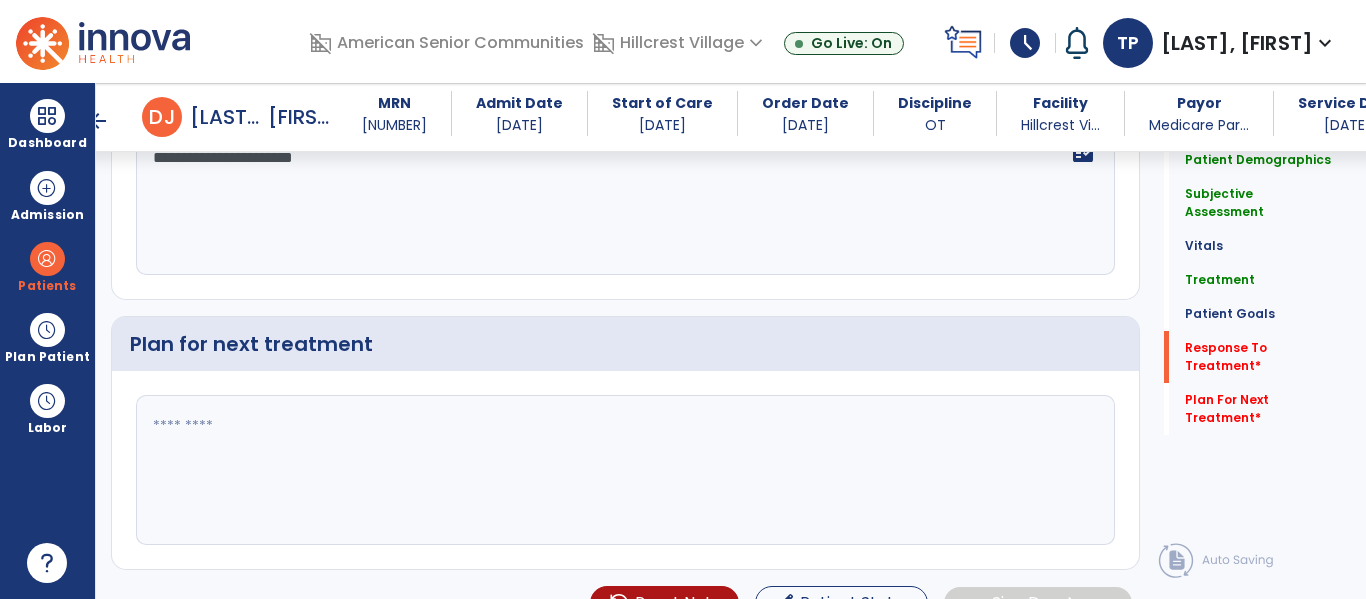 scroll, scrollTop: 3171, scrollLeft: 0, axis: vertical 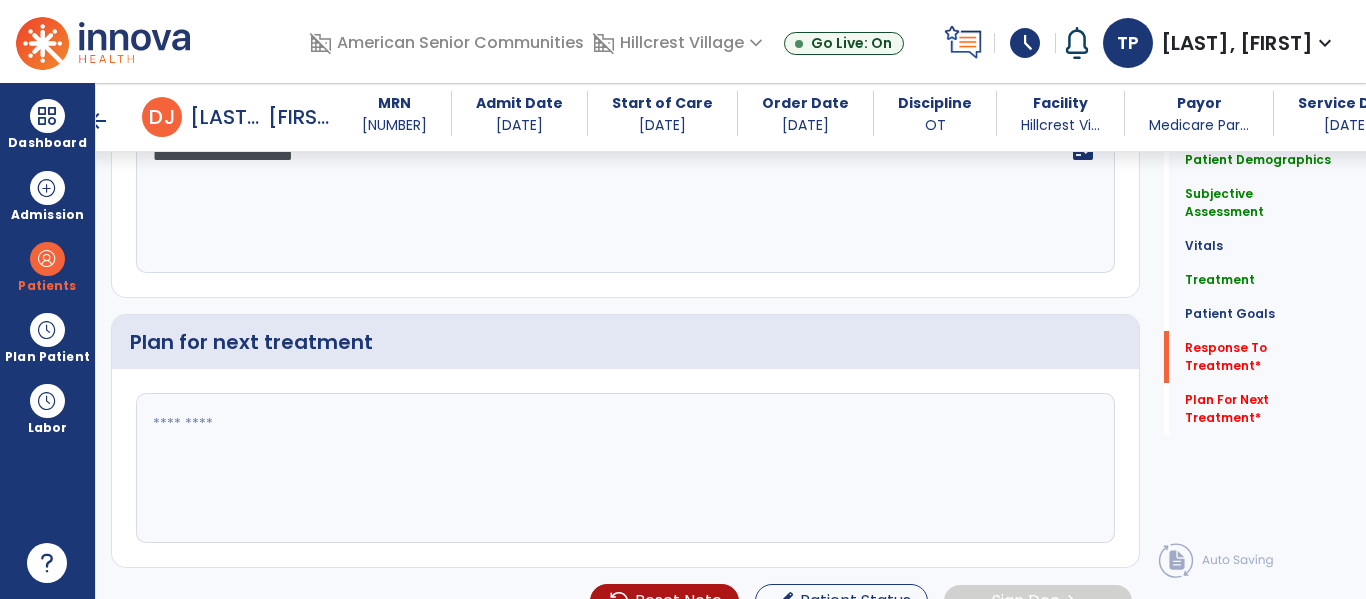 type on "**********" 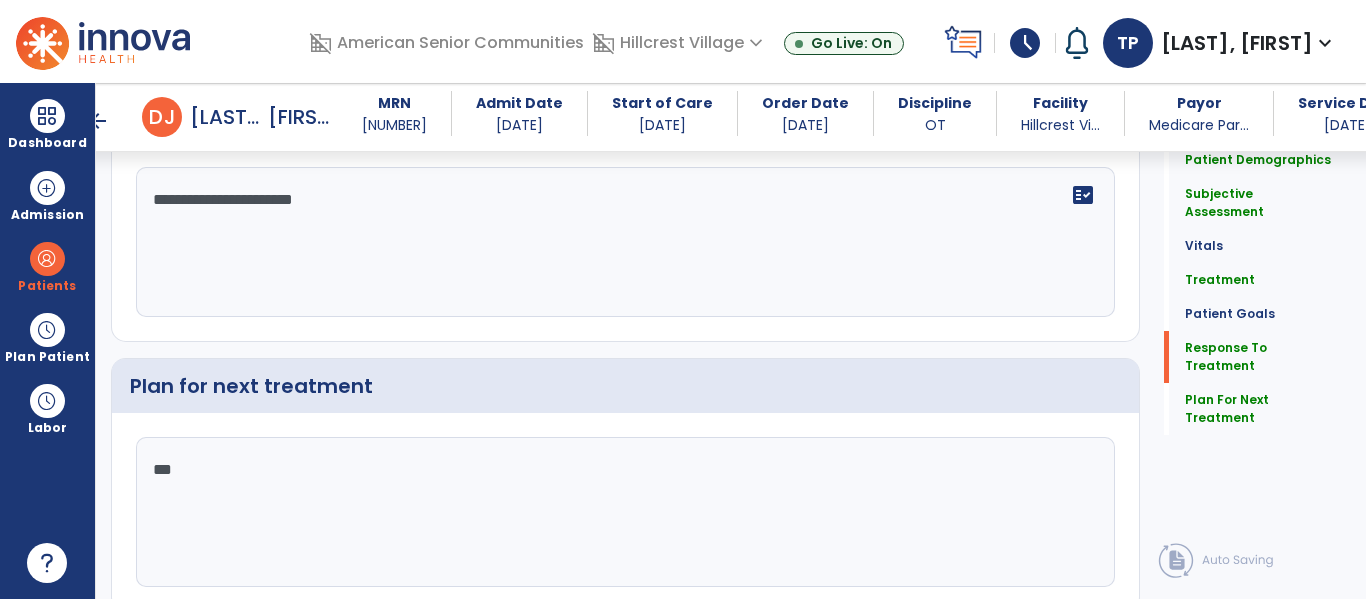 scroll, scrollTop: 3171, scrollLeft: 0, axis: vertical 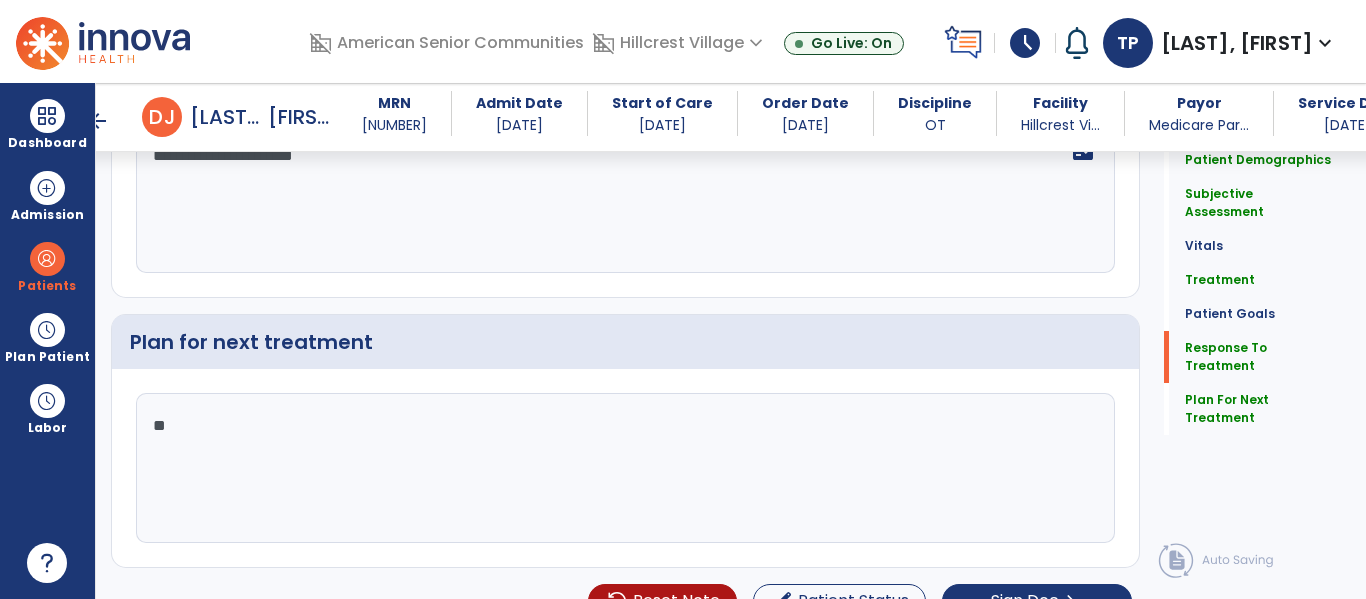 type on "*" 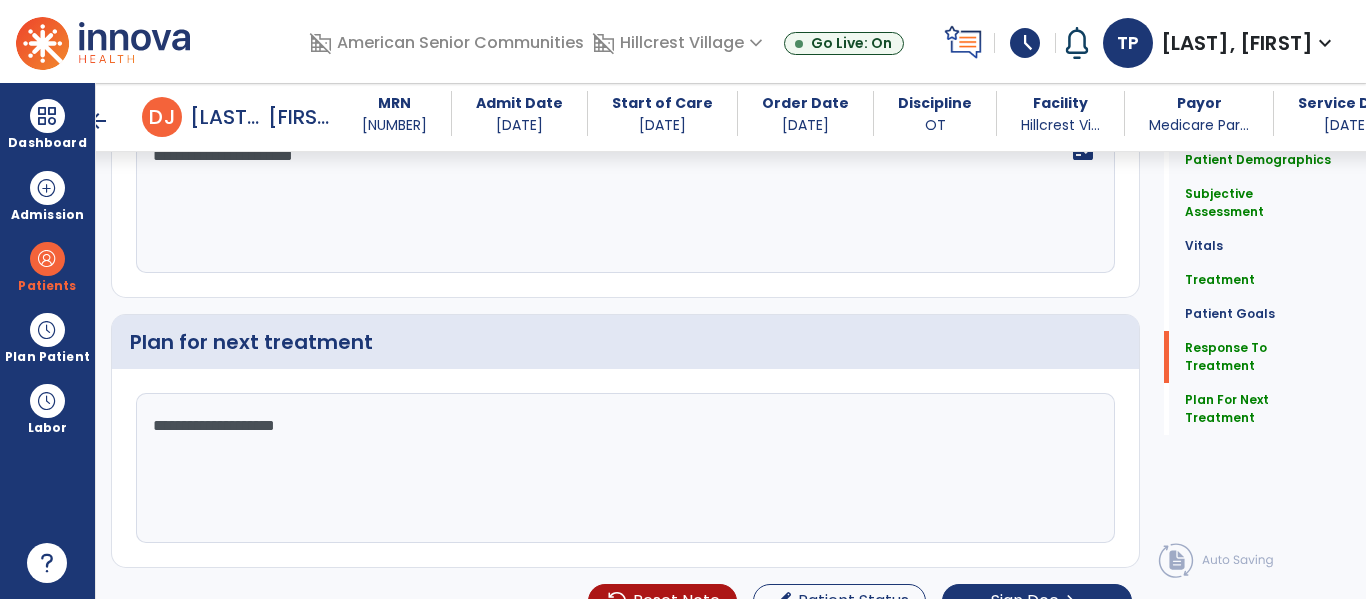 scroll, scrollTop: 3206, scrollLeft: 0, axis: vertical 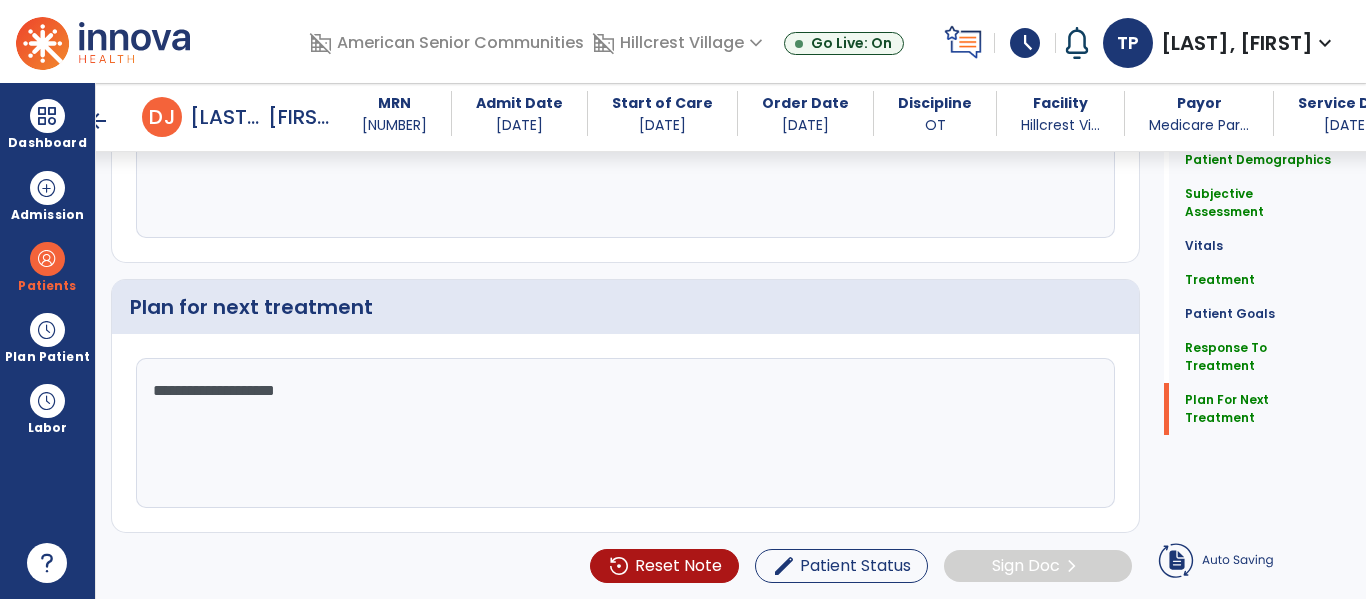 type on "**********" 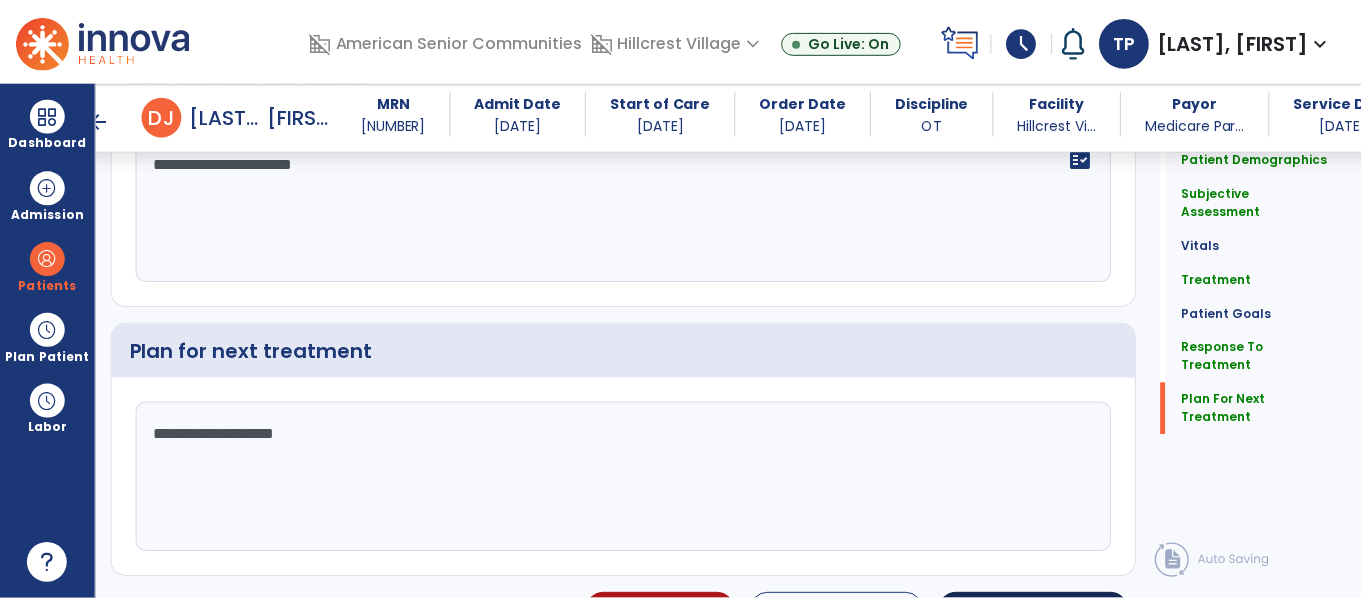 scroll, scrollTop: 3206, scrollLeft: 0, axis: vertical 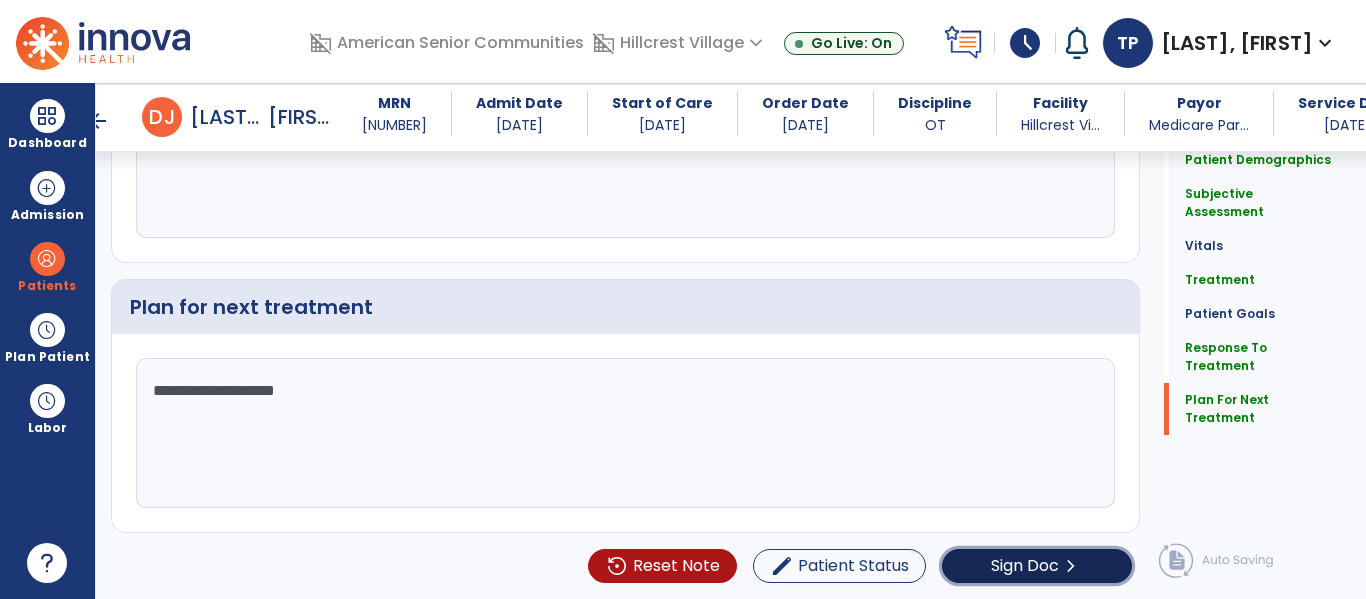 click on "Sign Doc" 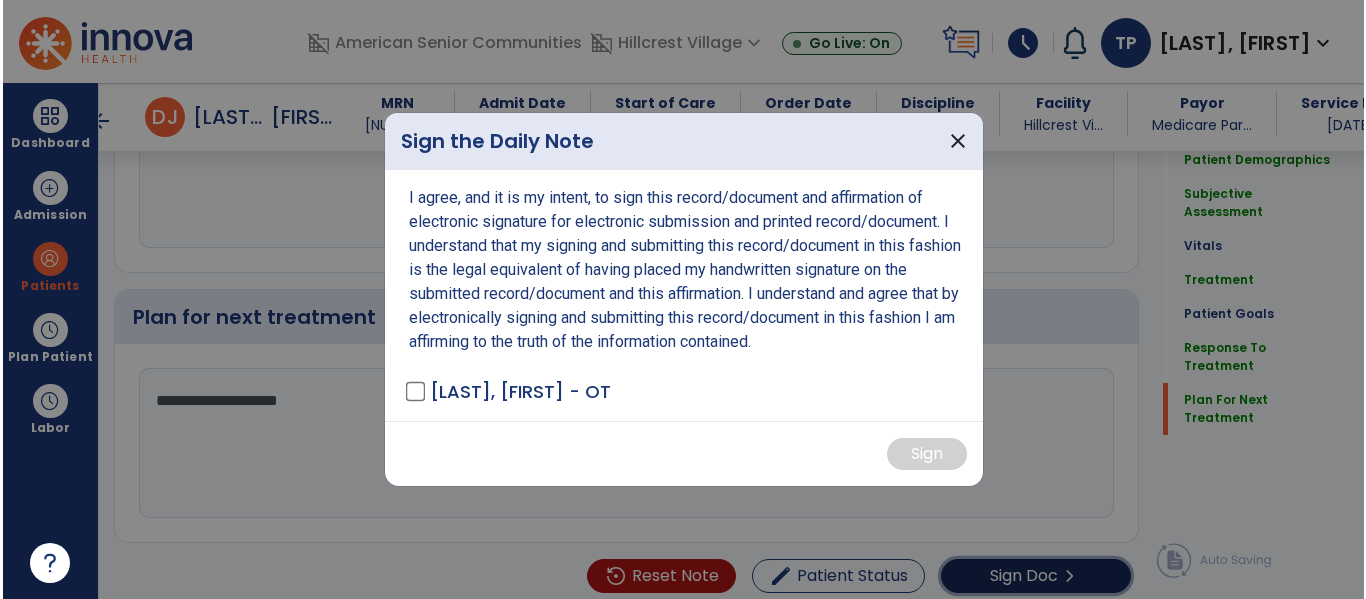 scroll, scrollTop: 3206, scrollLeft: 0, axis: vertical 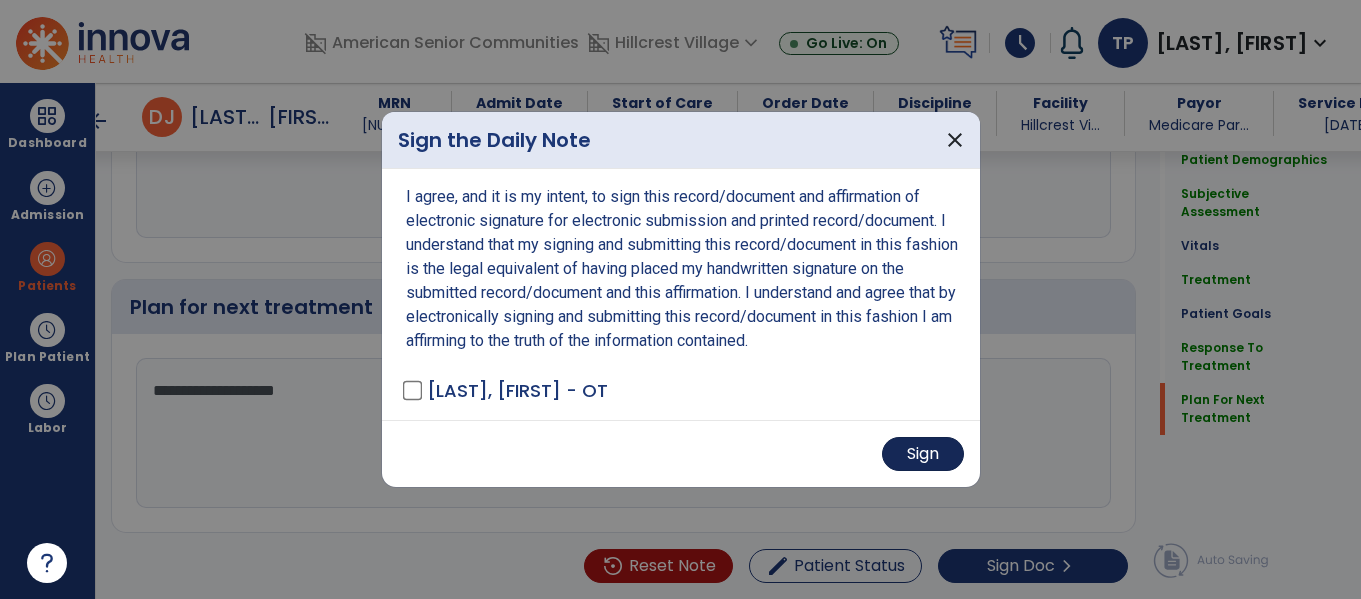 click on "Sign" at bounding box center [923, 454] 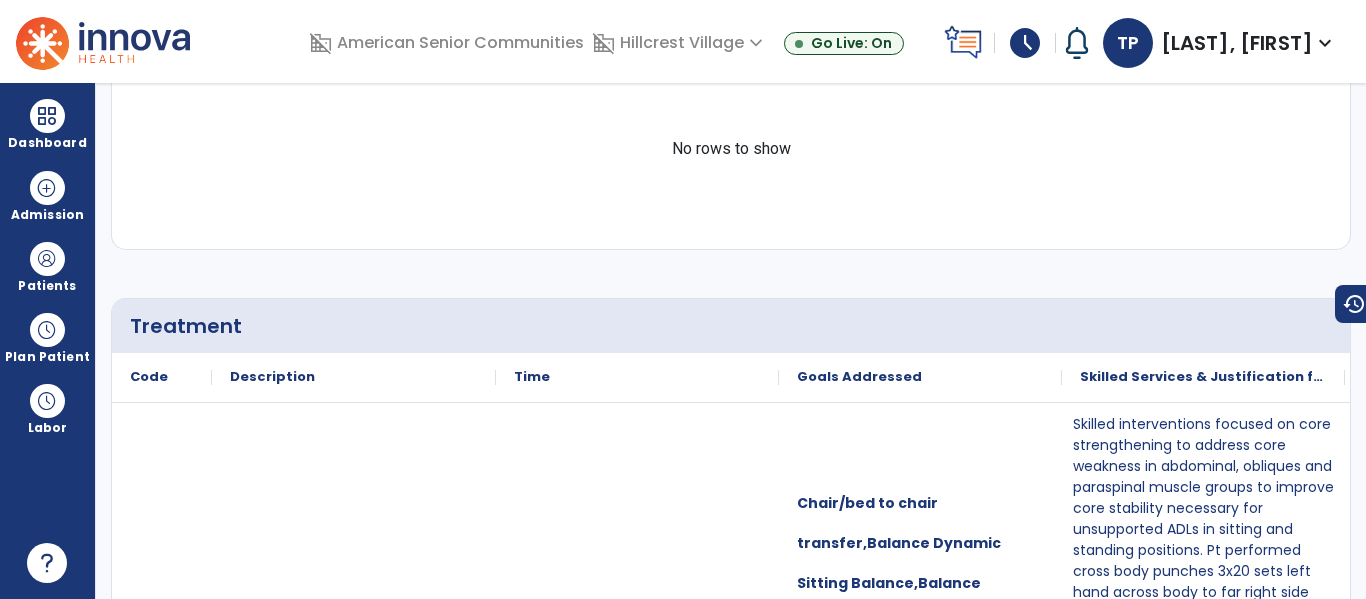 scroll, scrollTop: 0, scrollLeft: 0, axis: both 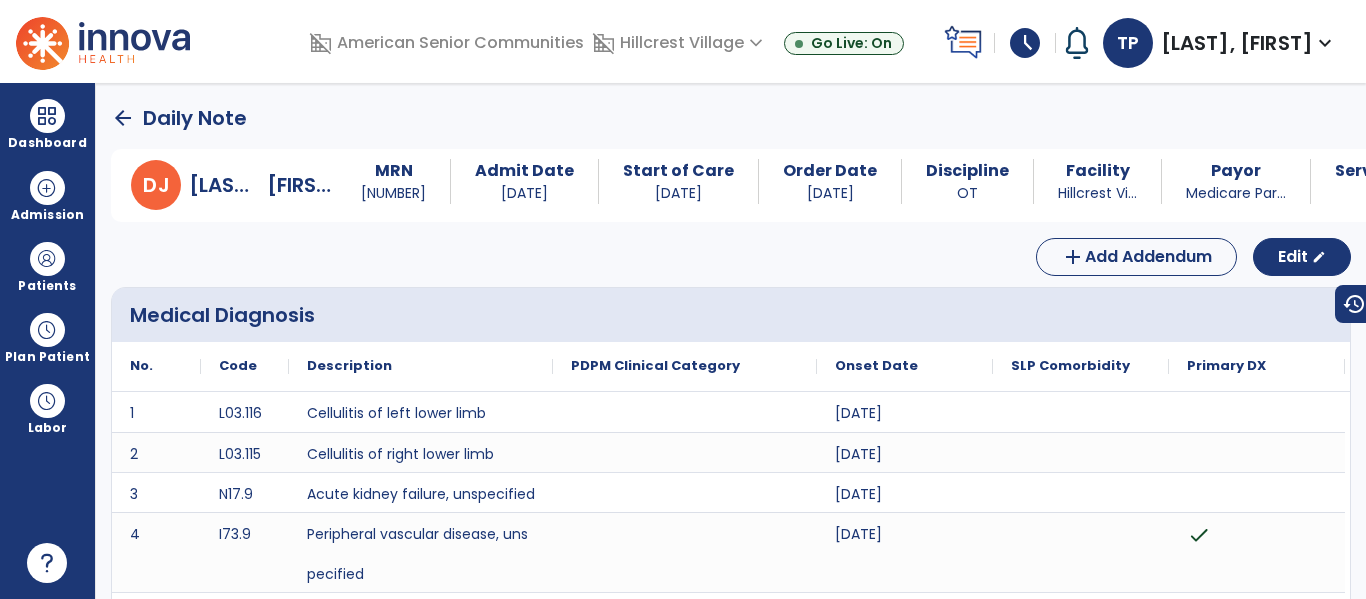 click on "arrow_back" 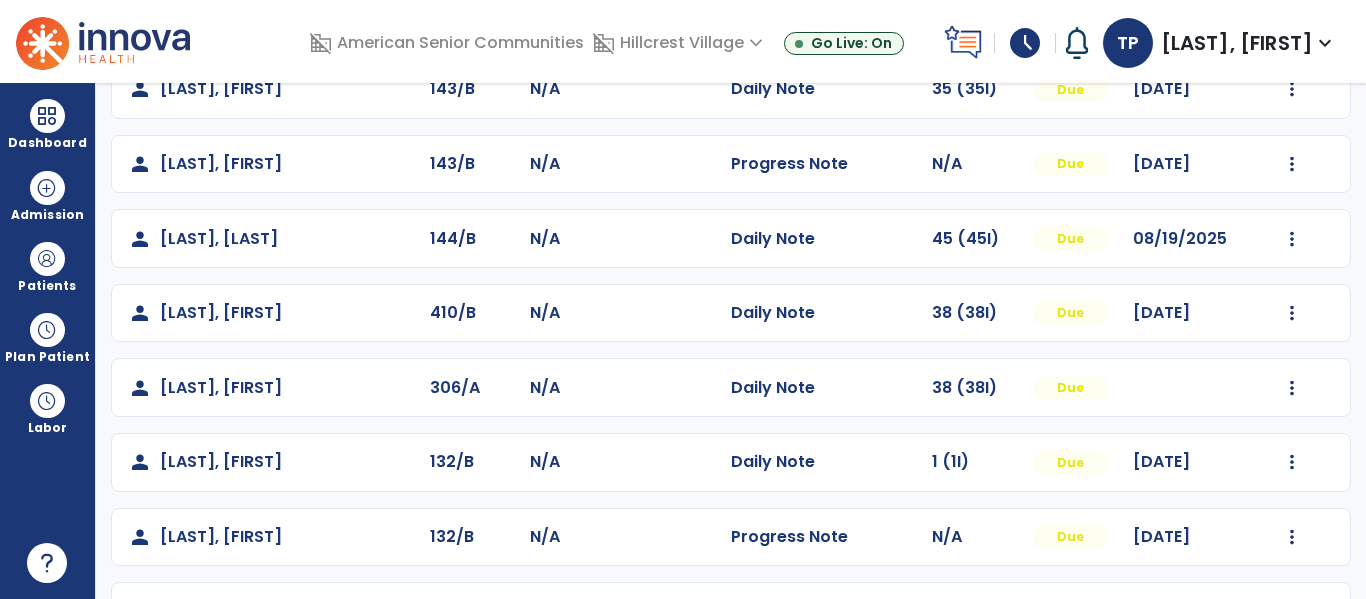 scroll, scrollTop: 714, scrollLeft: 0, axis: vertical 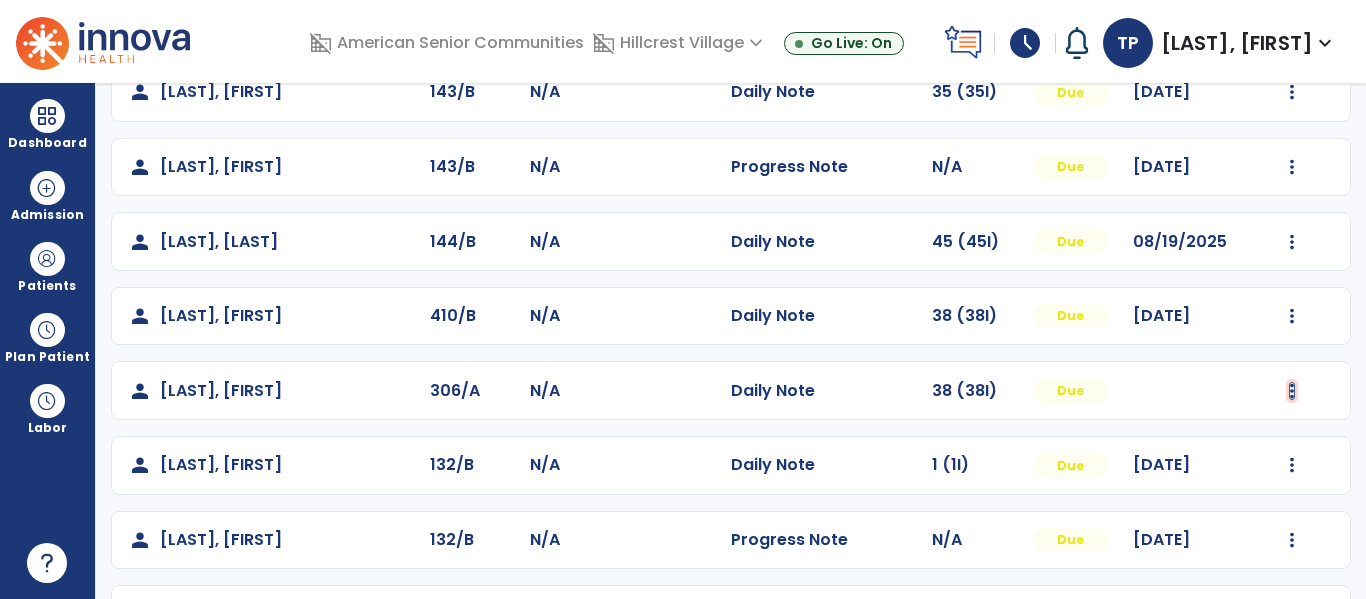 click at bounding box center [1292, -355] 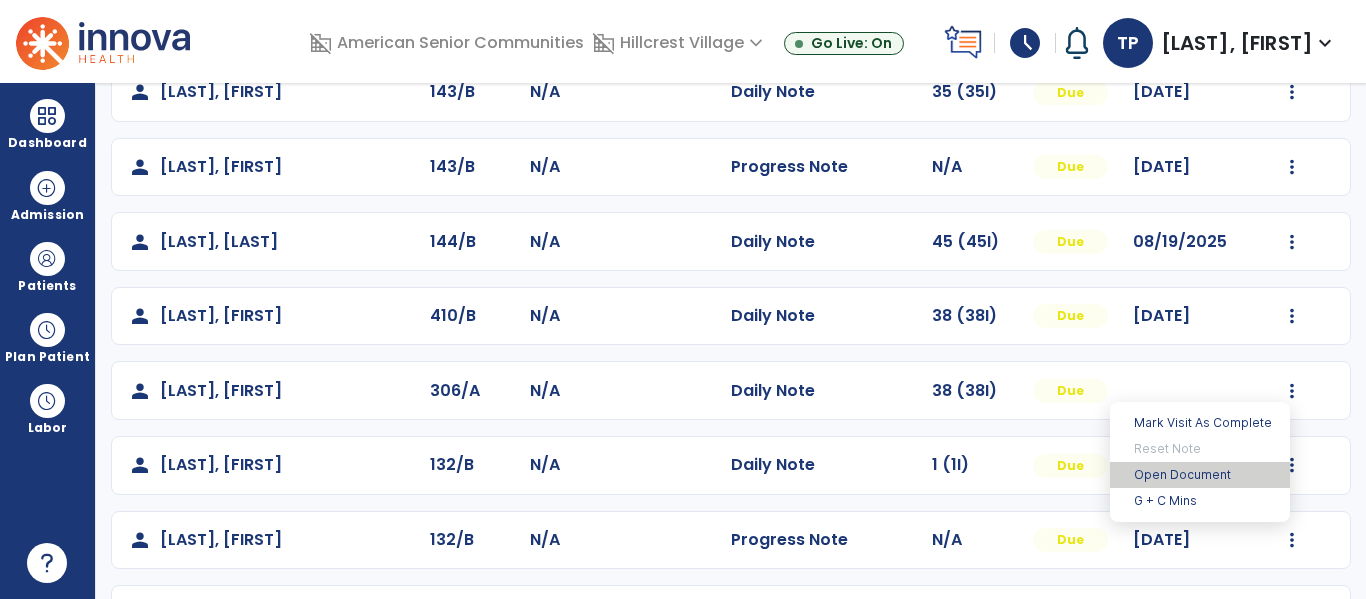 click on "Open Document" at bounding box center [1200, 475] 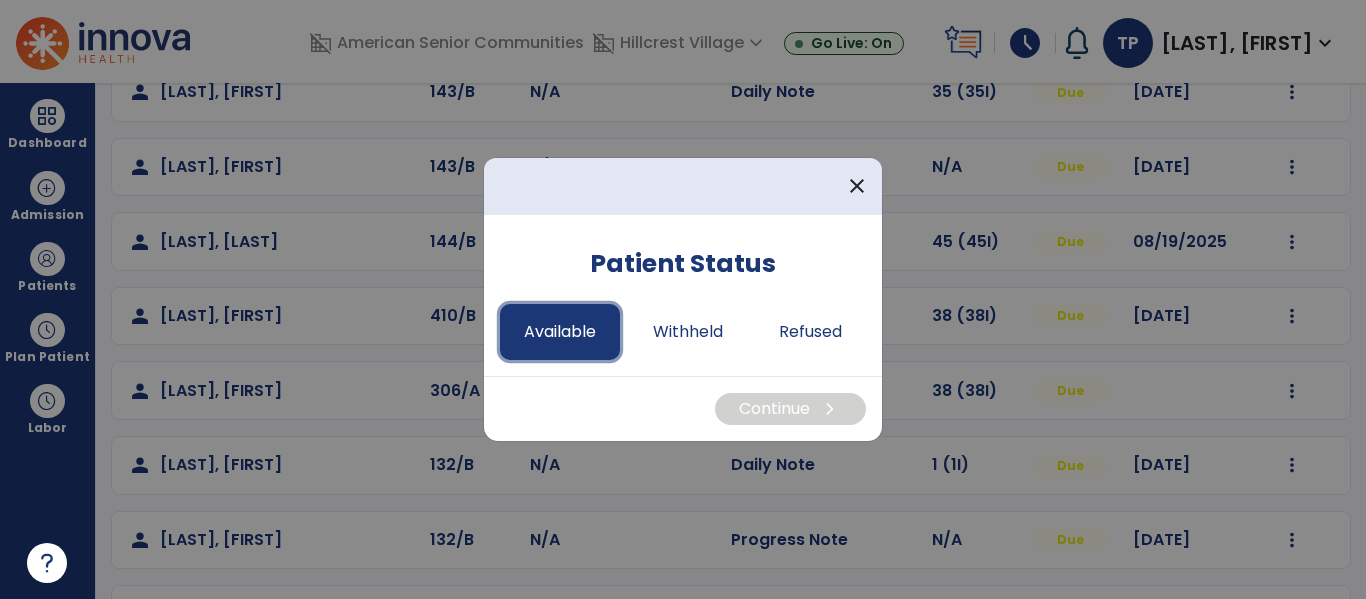 click on "Available" at bounding box center [560, 332] 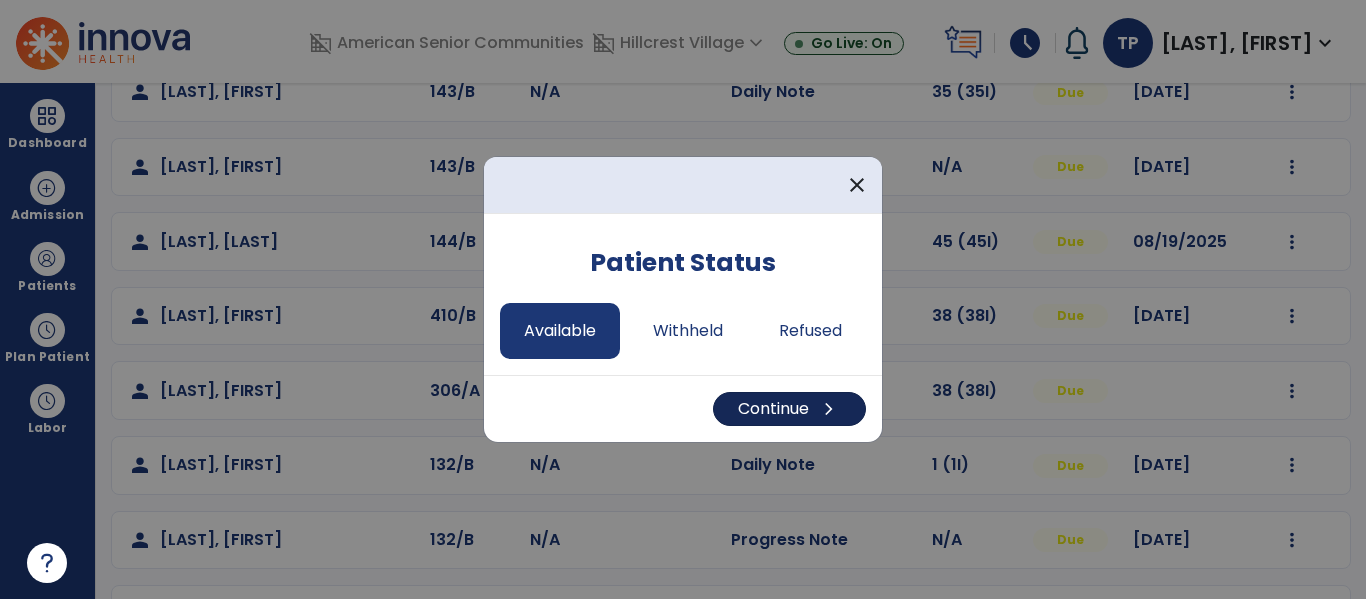 click on "chevron_right" at bounding box center (829, 409) 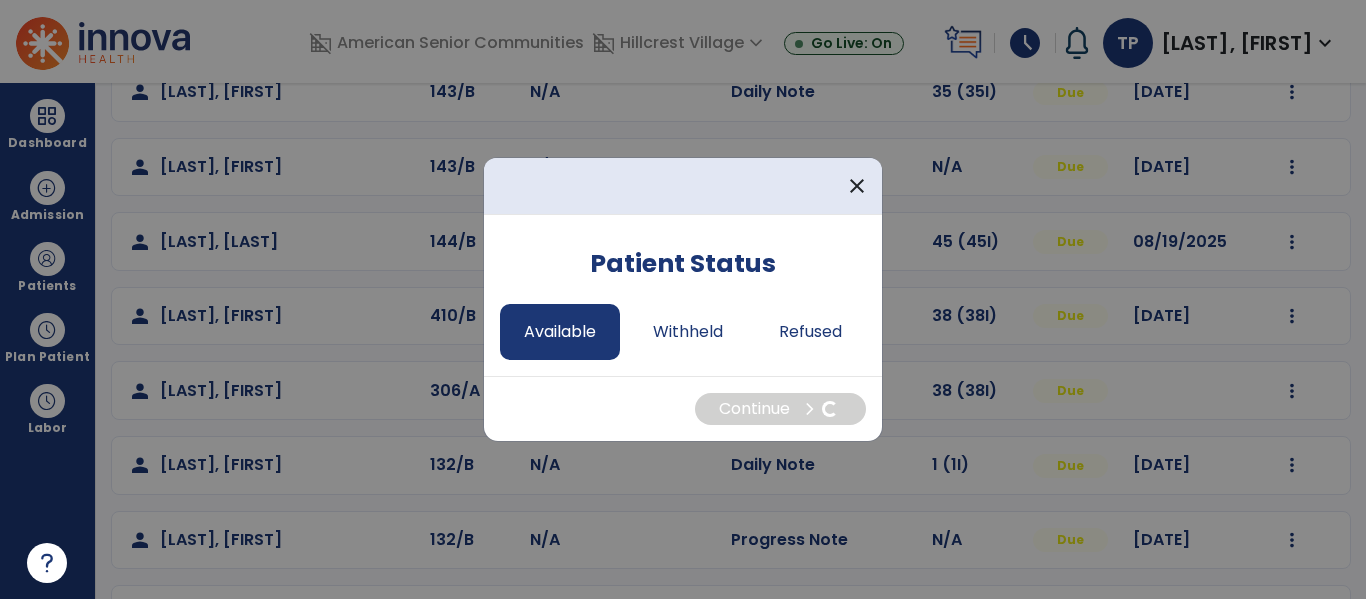 select on "*" 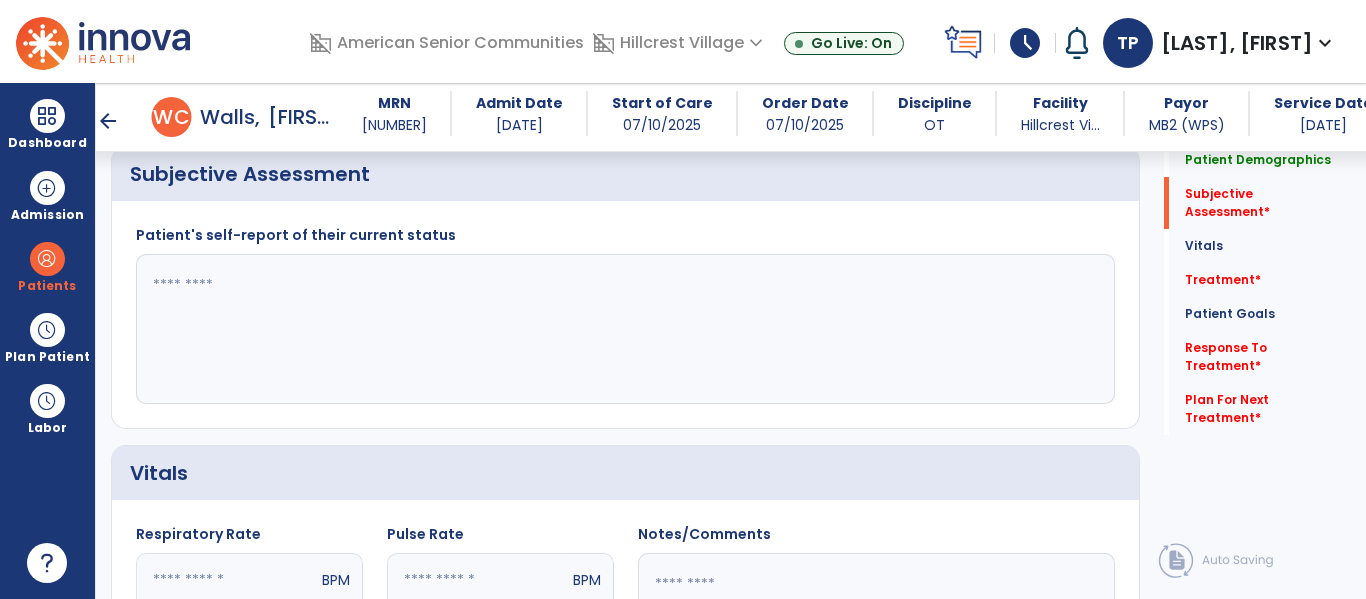scroll, scrollTop: 504, scrollLeft: 0, axis: vertical 